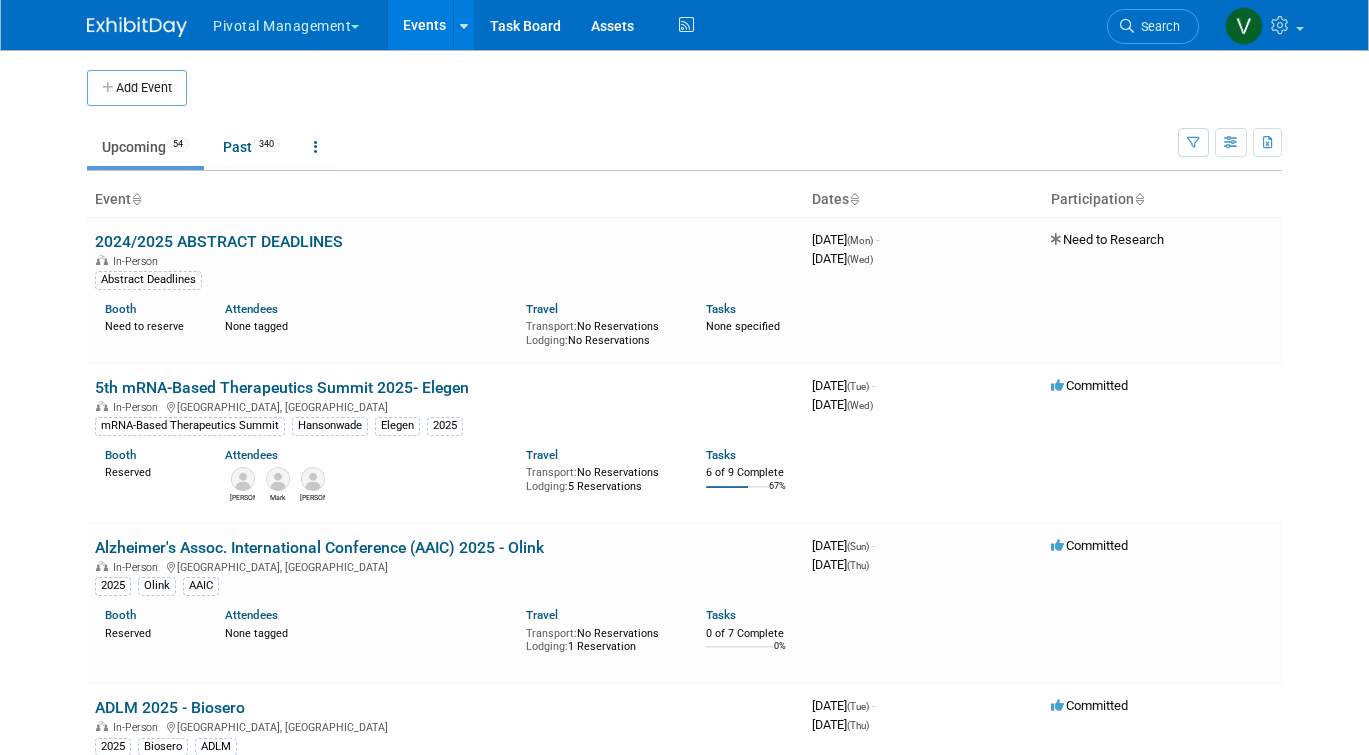 scroll, scrollTop: 4464, scrollLeft: 0, axis: vertical 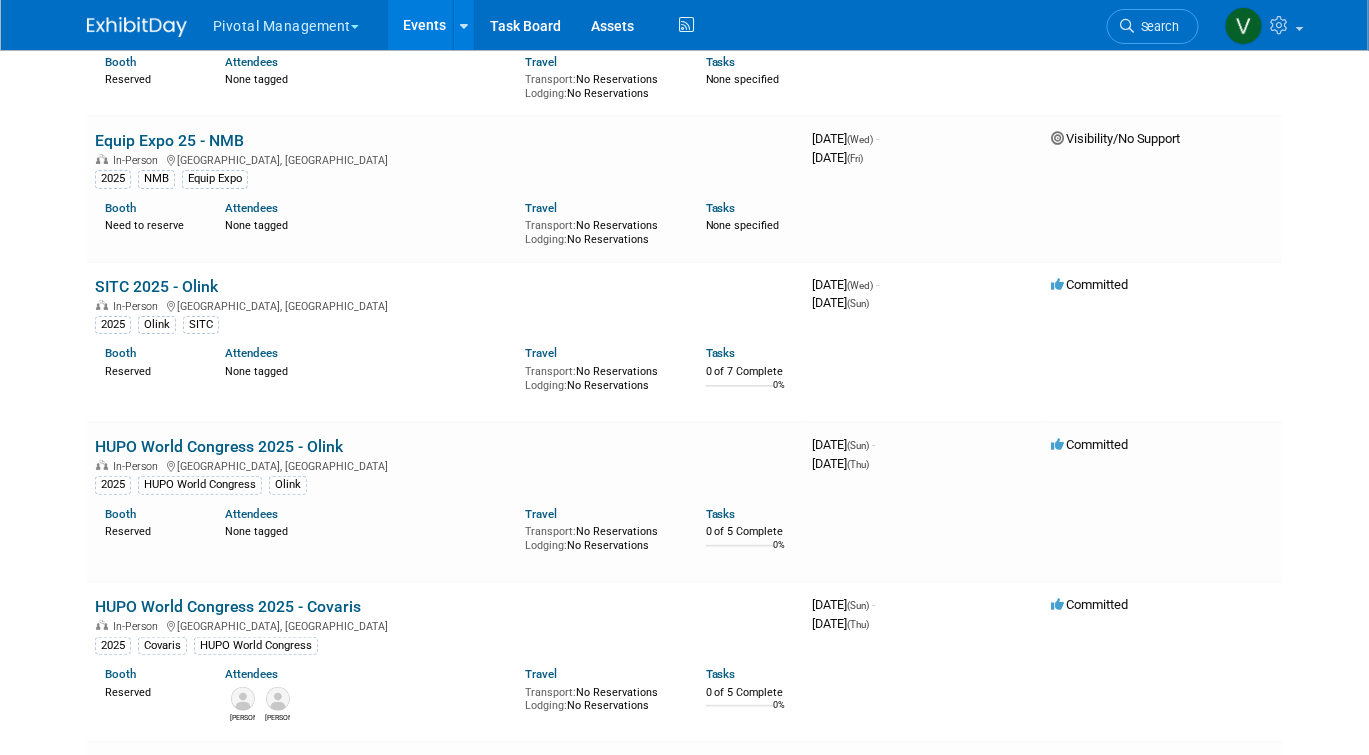 click on "Events" at bounding box center [424, 25] 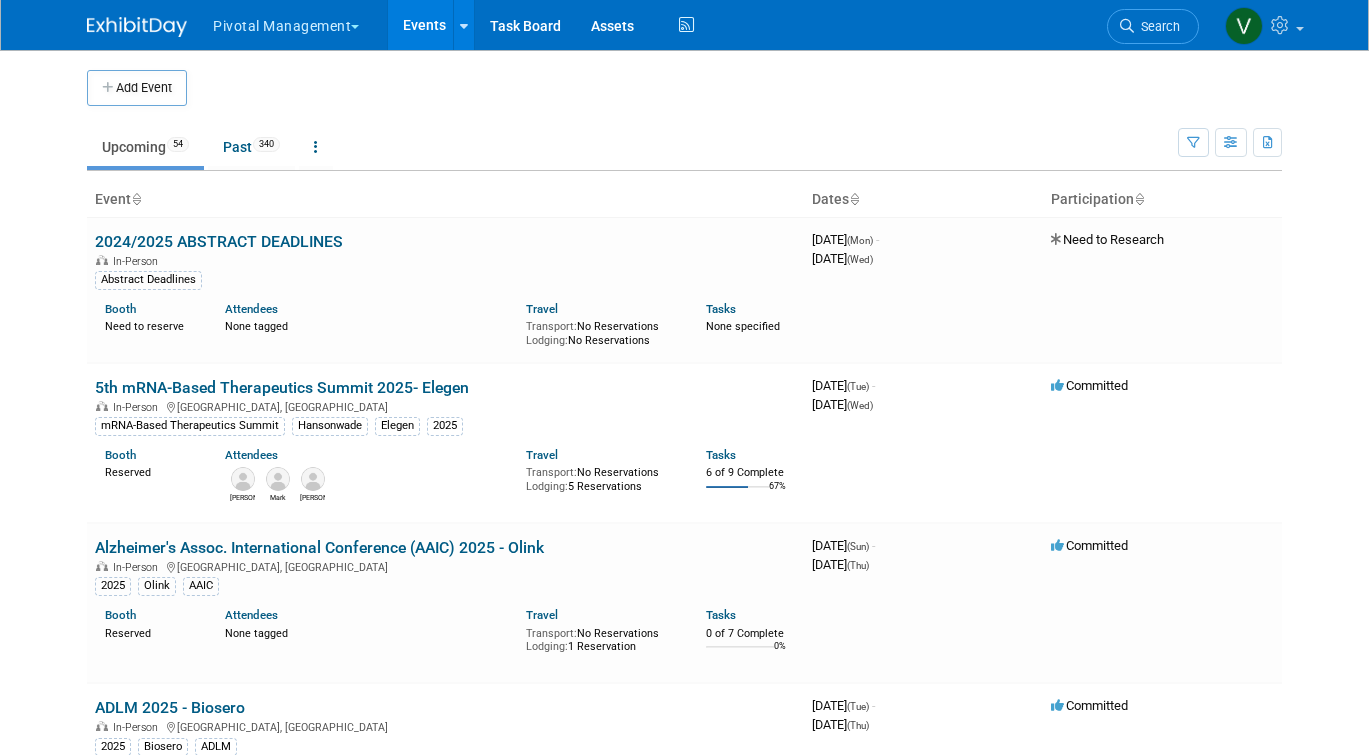 scroll, scrollTop: 0, scrollLeft: 0, axis: both 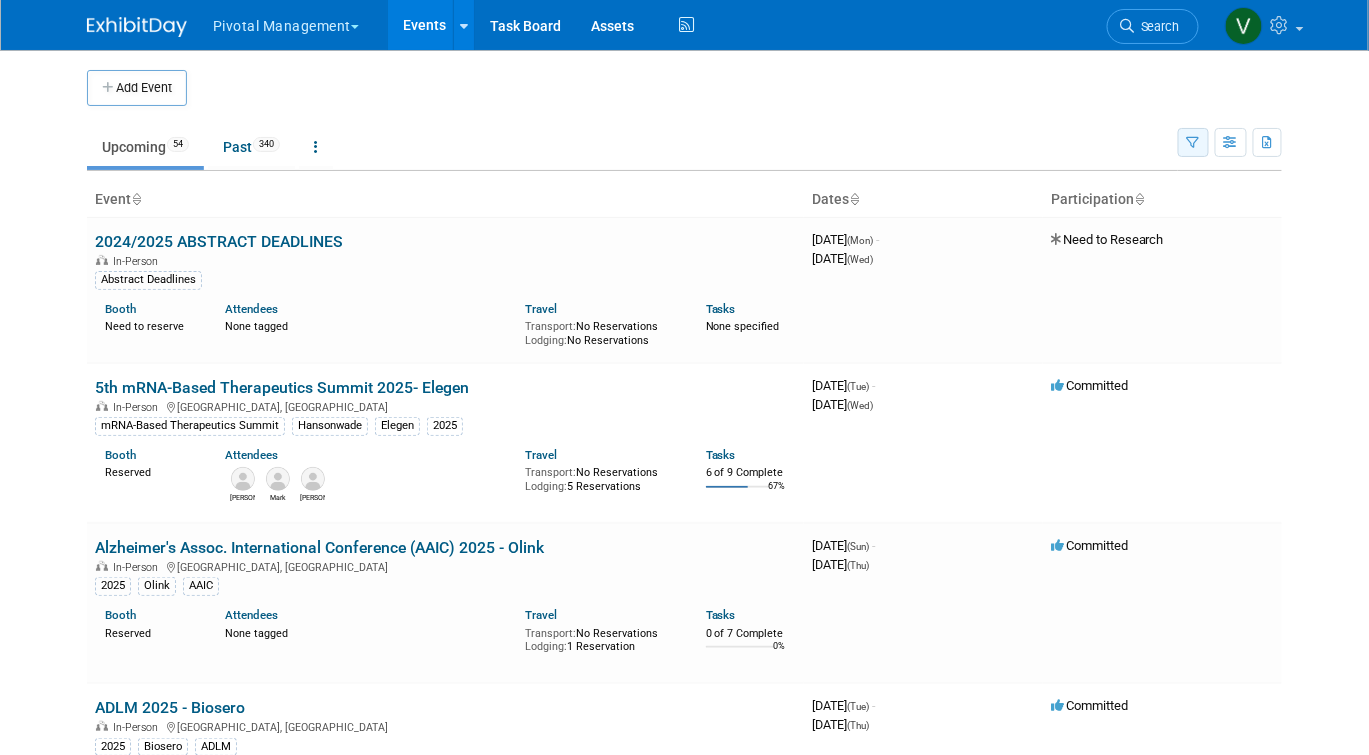 click at bounding box center (1193, 142) 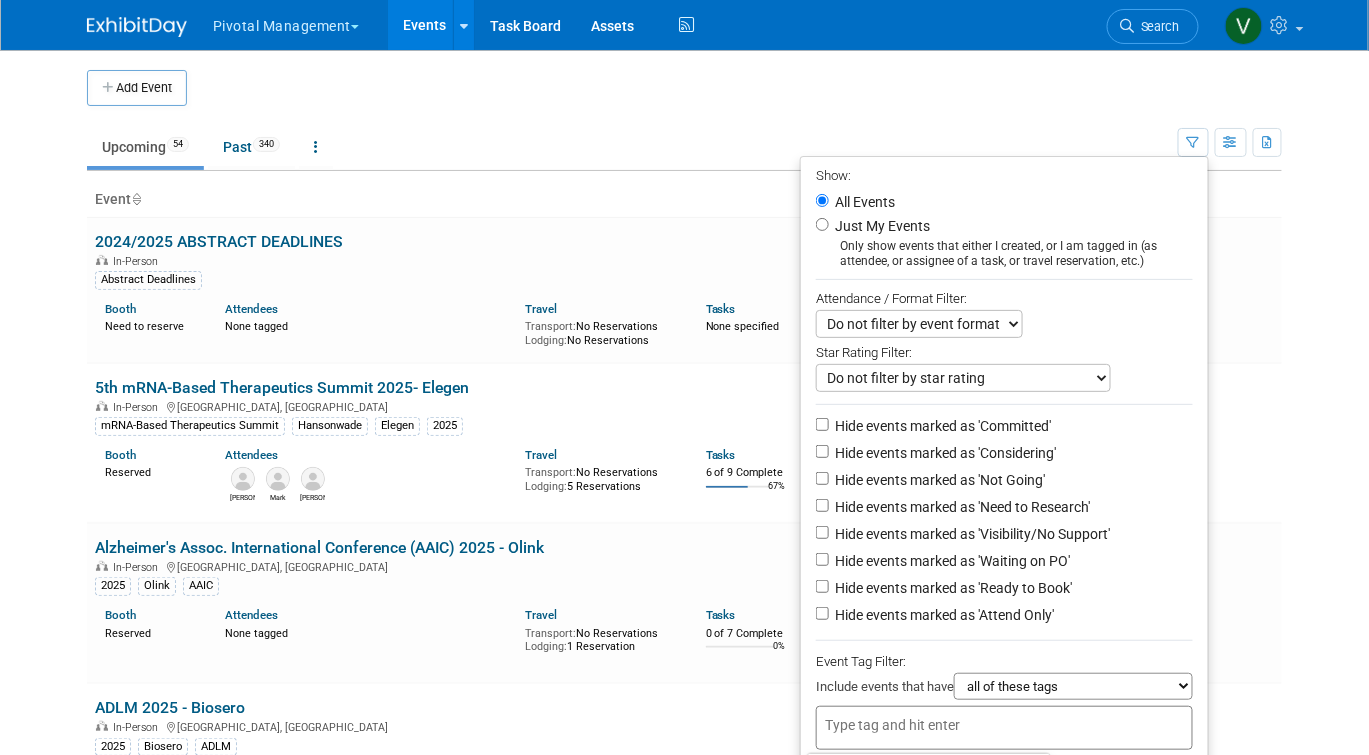click at bounding box center [1004, 728] 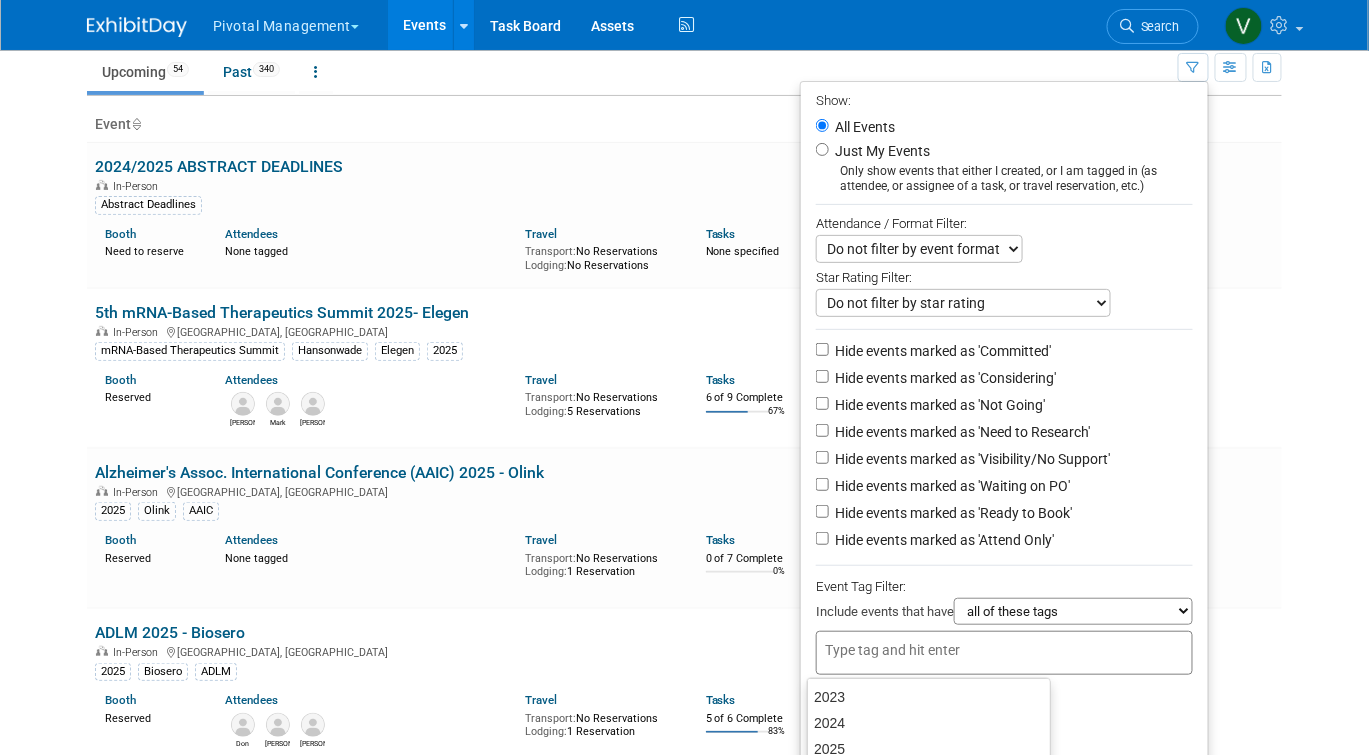 scroll, scrollTop: 78, scrollLeft: 0, axis: vertical 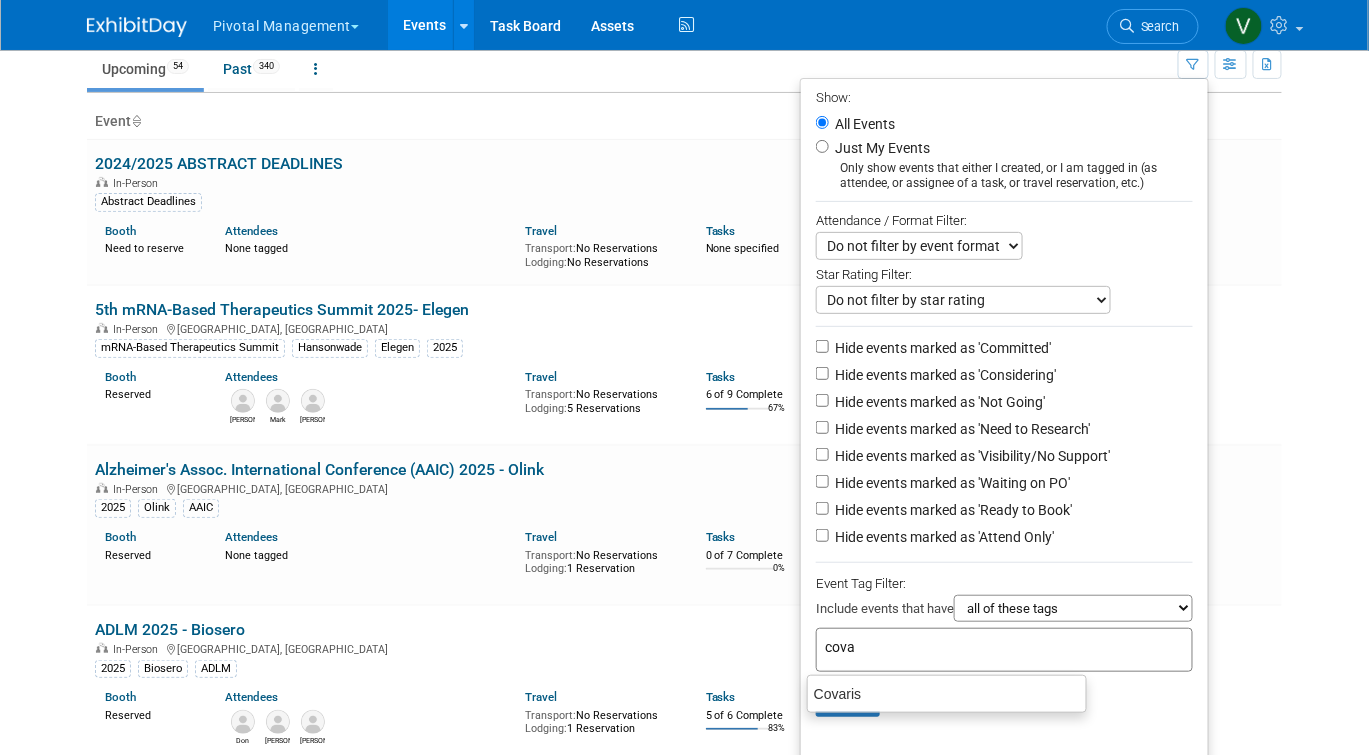 type on "covar" 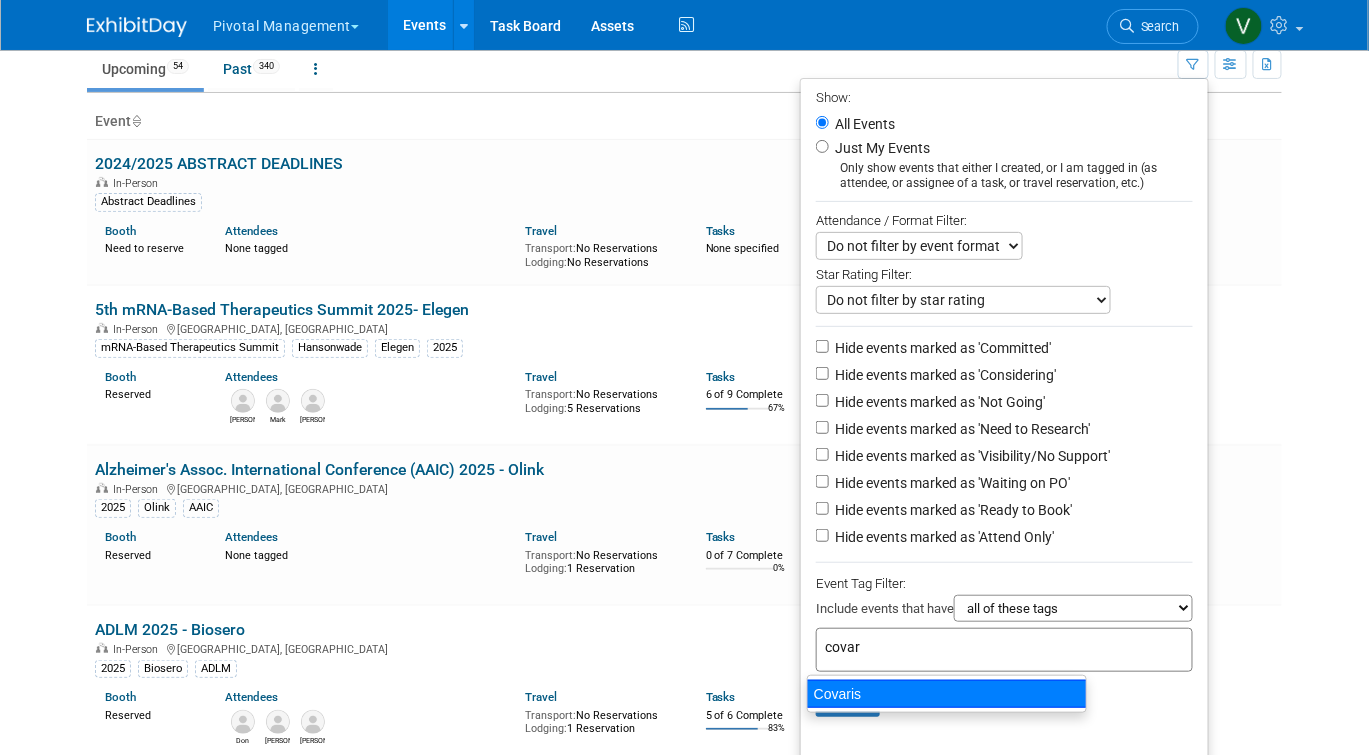 click on "Covaris" at bounding box center [947, 694] 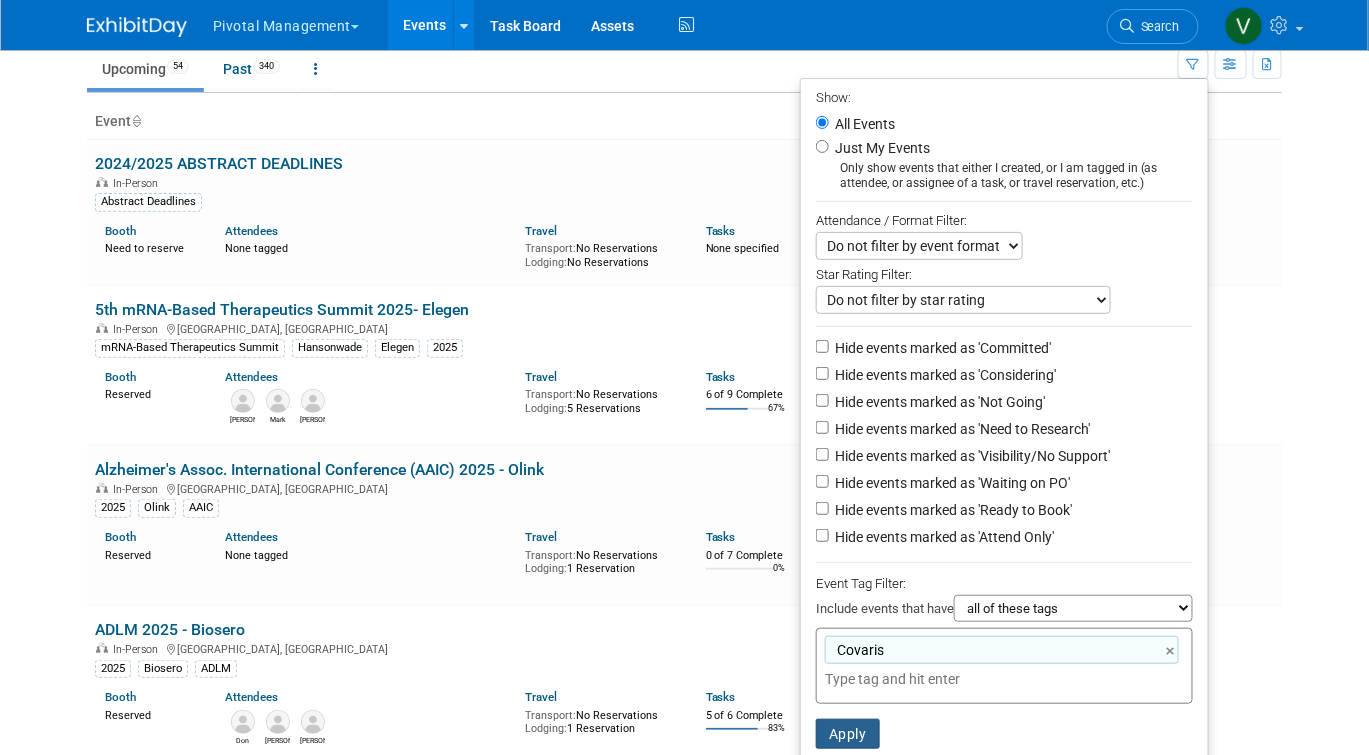 click on "Apply" at bounding box center [848, 734] 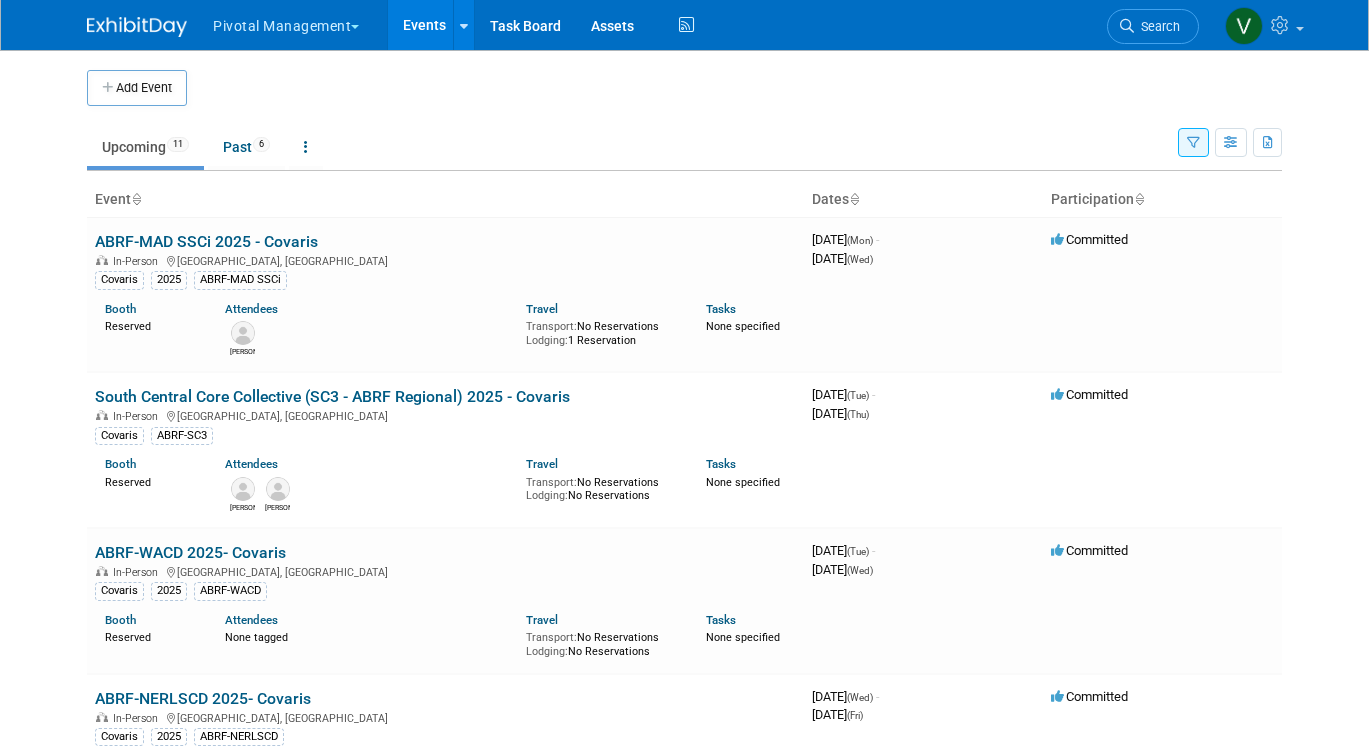 scroll, scrollTop: 0, scrollLeft: 0, axis: both 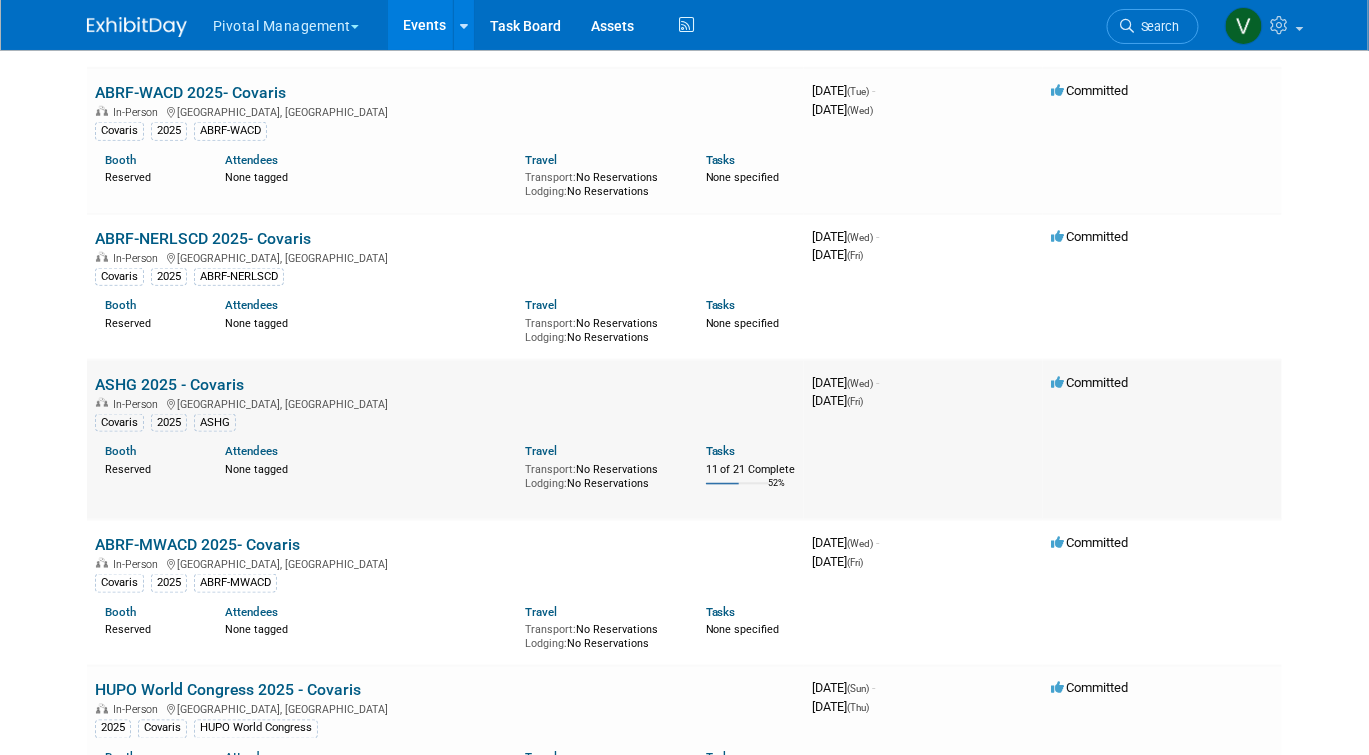 click on "11 of 21 Complete" at bounding box center (751, 470) 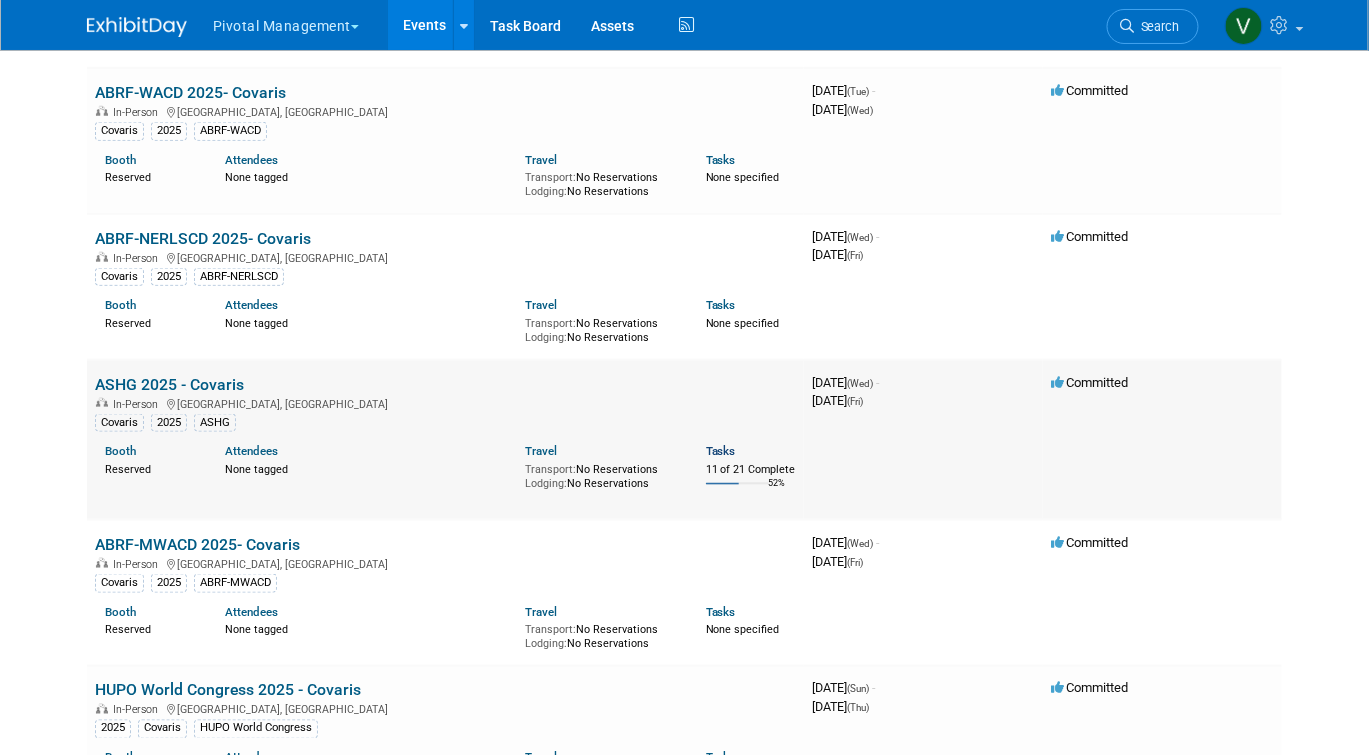 click on "Tasks" at bounding box center [721, 451] 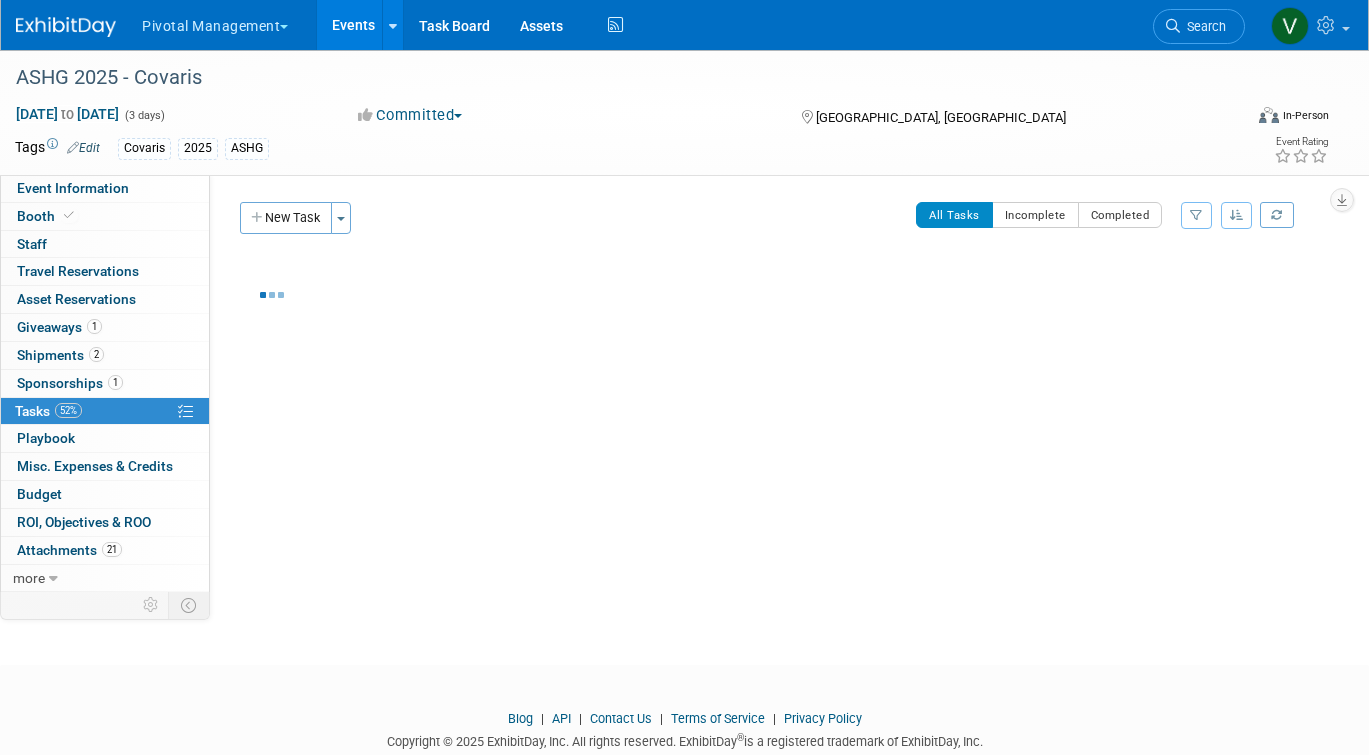scroll, scrollTop: 0, scrollLeft: 0, axis: both 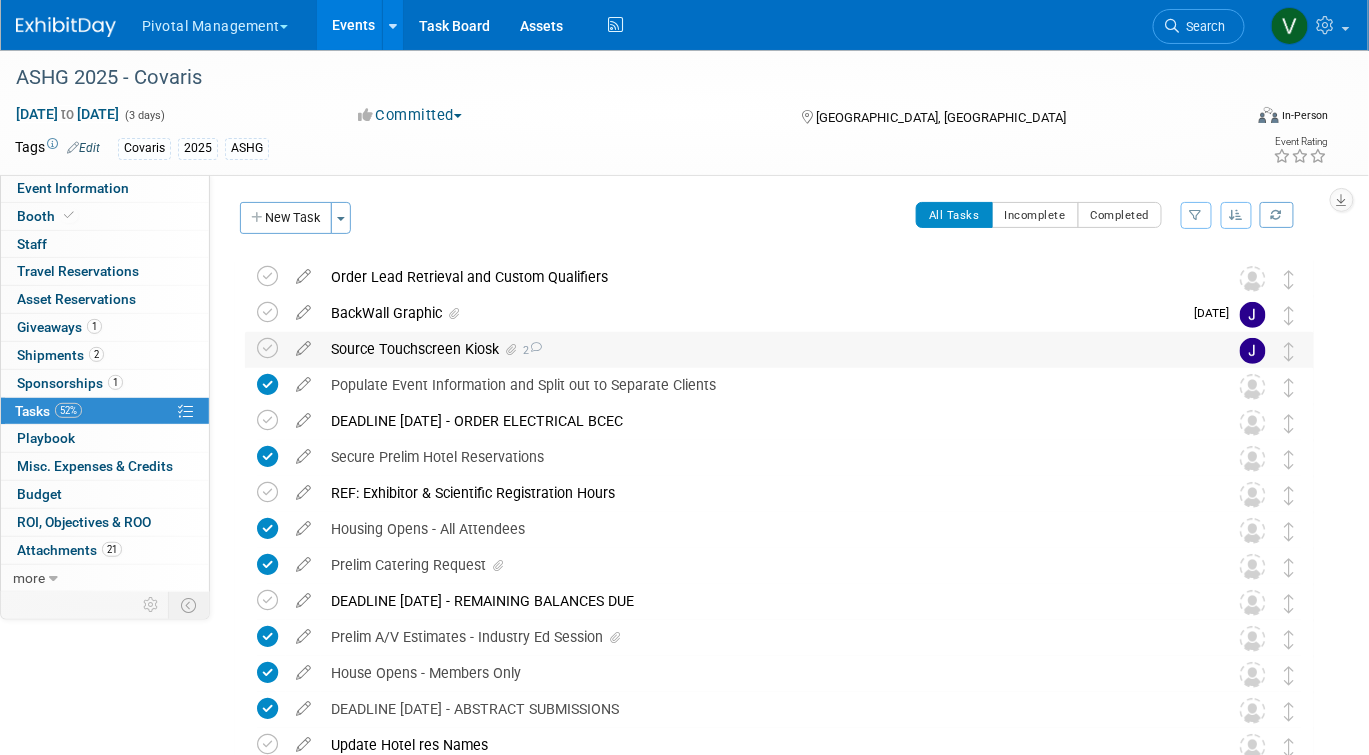 click on "Source Touchscreen Kiosk
2" at bounding box center [760, 349] 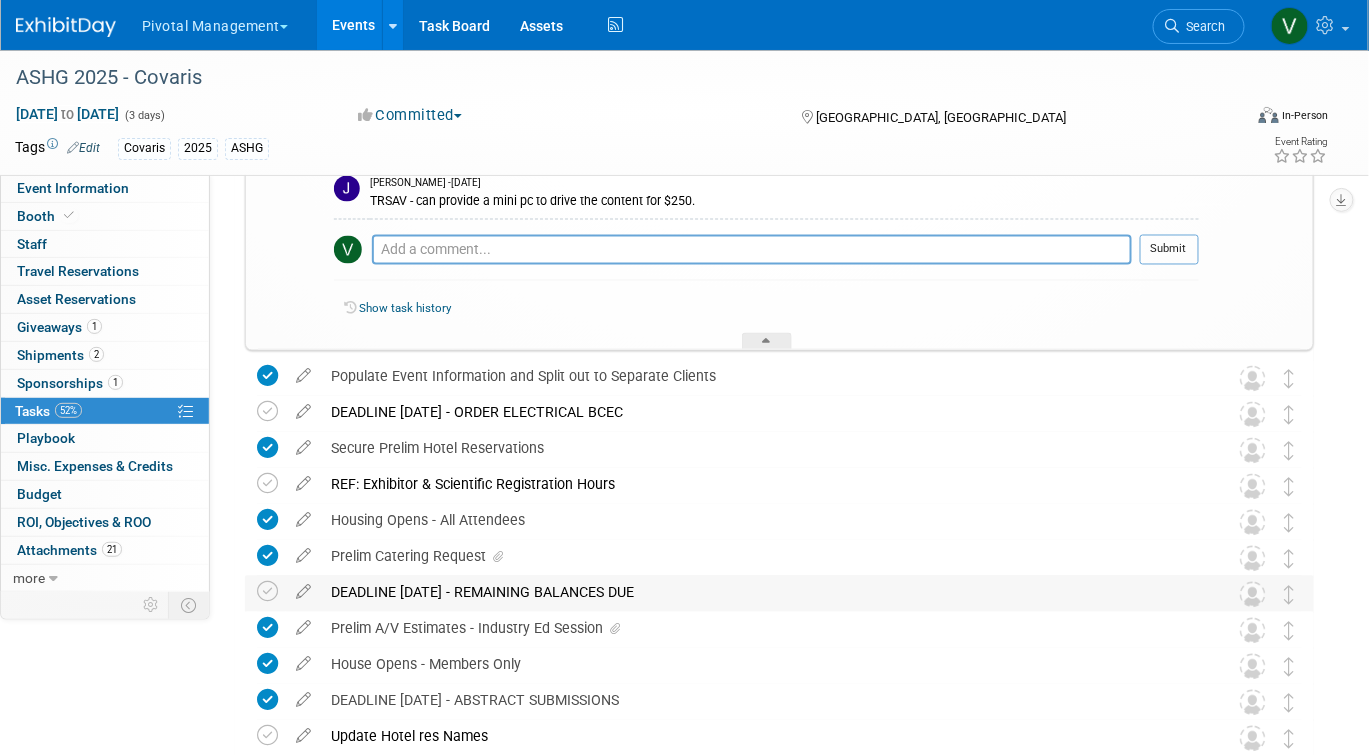 scroll, scrollTop: 936, scrollLeft: 0, axis: vertical 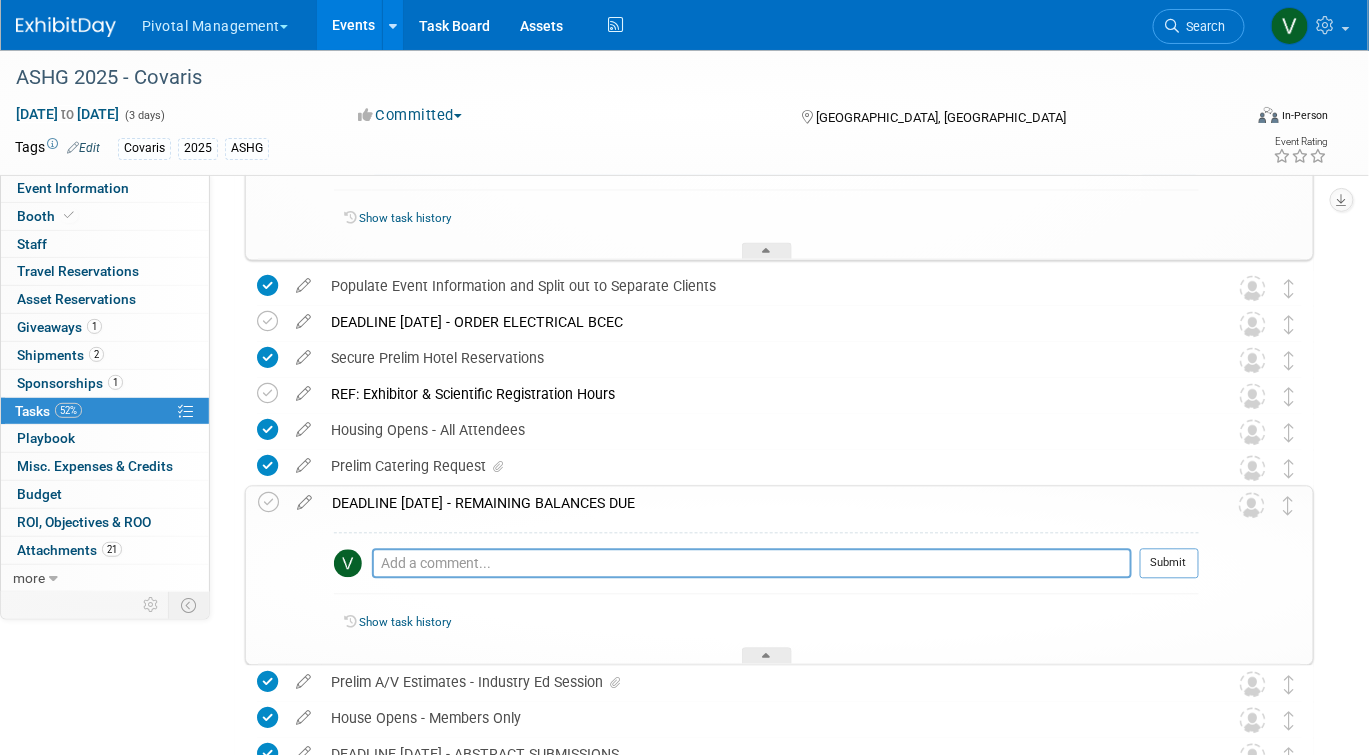 click on "DEADLINE JUNE 1 - REMAINING BALANCES DUE" at bounding box center [760, 504] 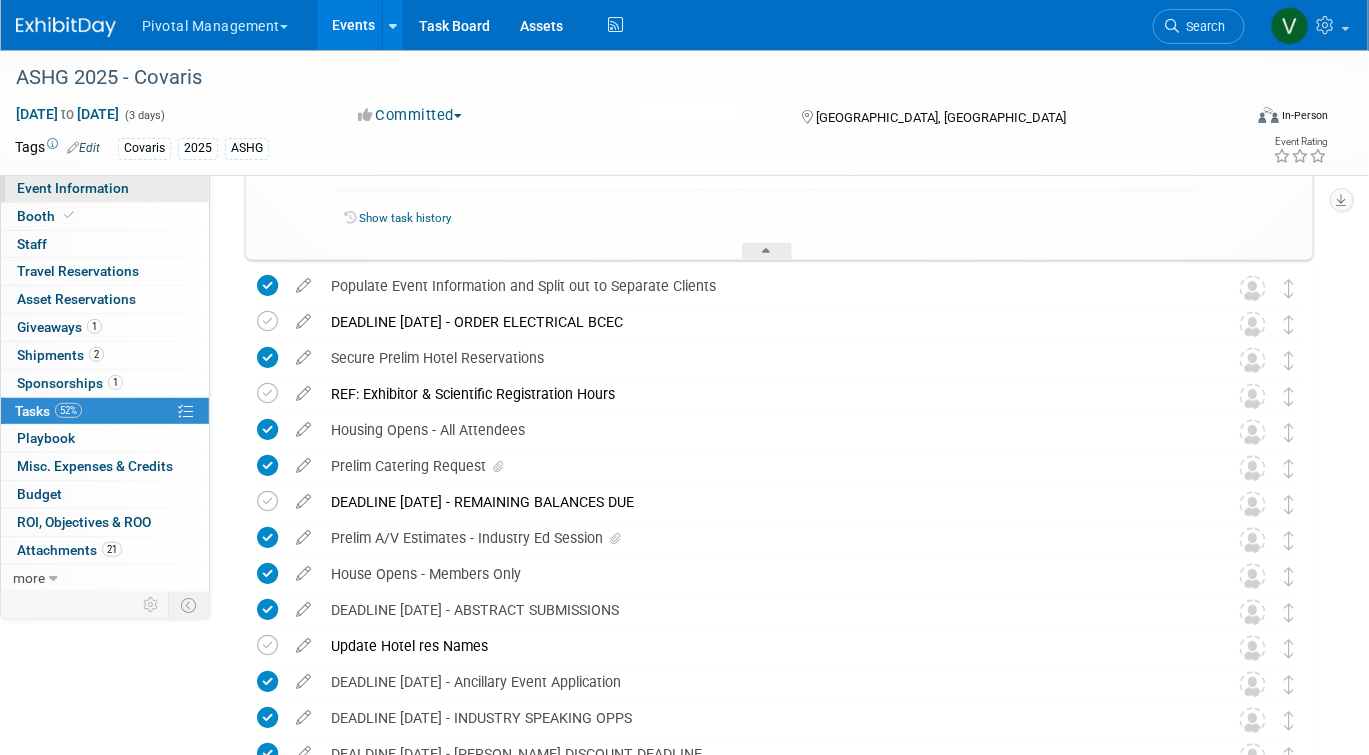 click on "Event Information" at bounding box center (73, 188) 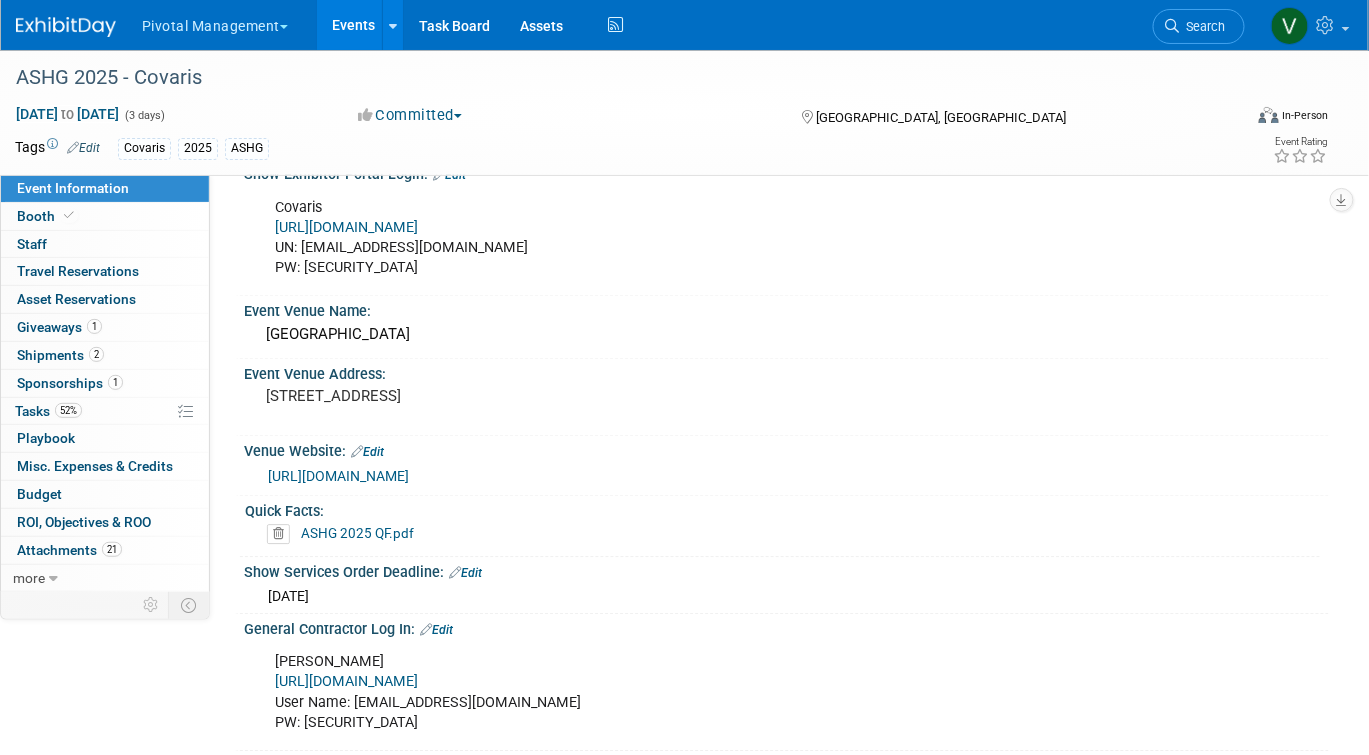 scroll, scrollTop: 1318, scrollLeft: 0, axis: vertical 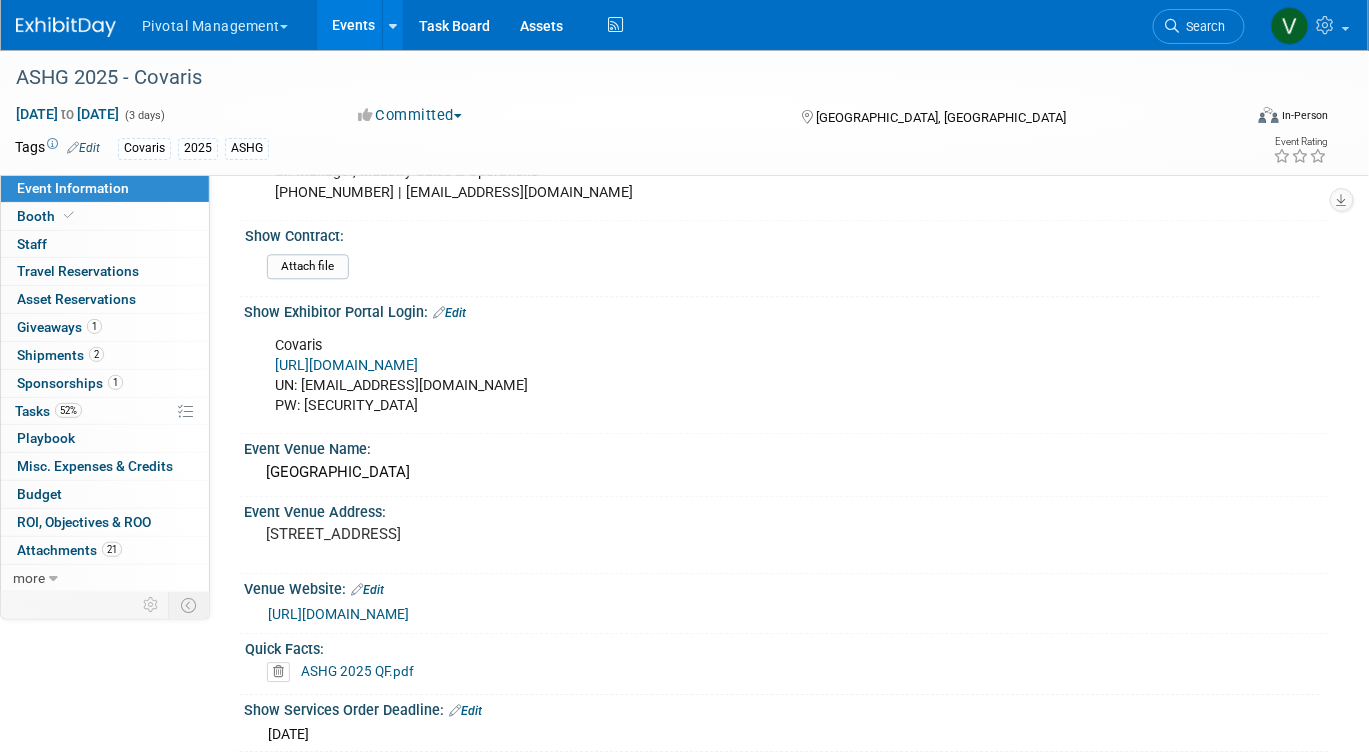 click on "https://ASHG25.exh.mapyourshow.com/" at bounding box center [346, 365] 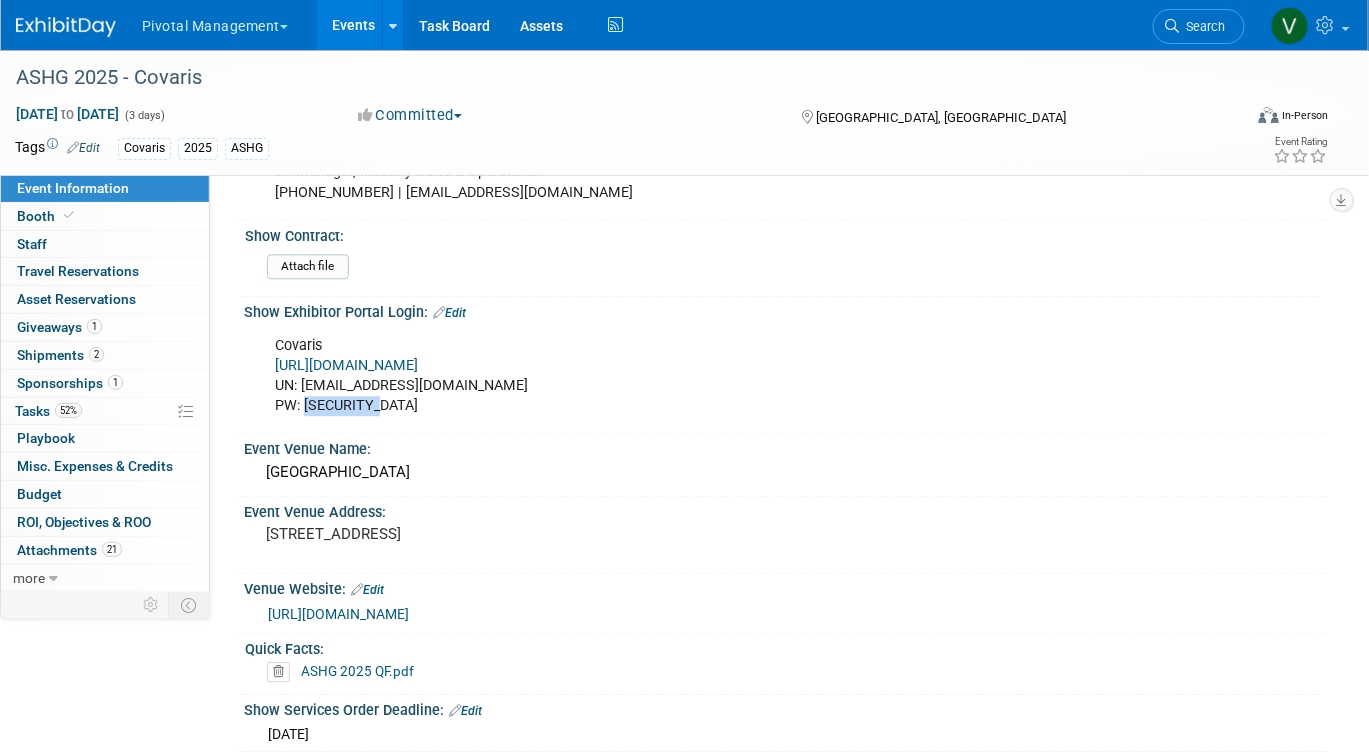 drag, startPoint x: 308, startPoint y: 398, endPoint x: 374, endPoint y: 402, distance: 66.1211 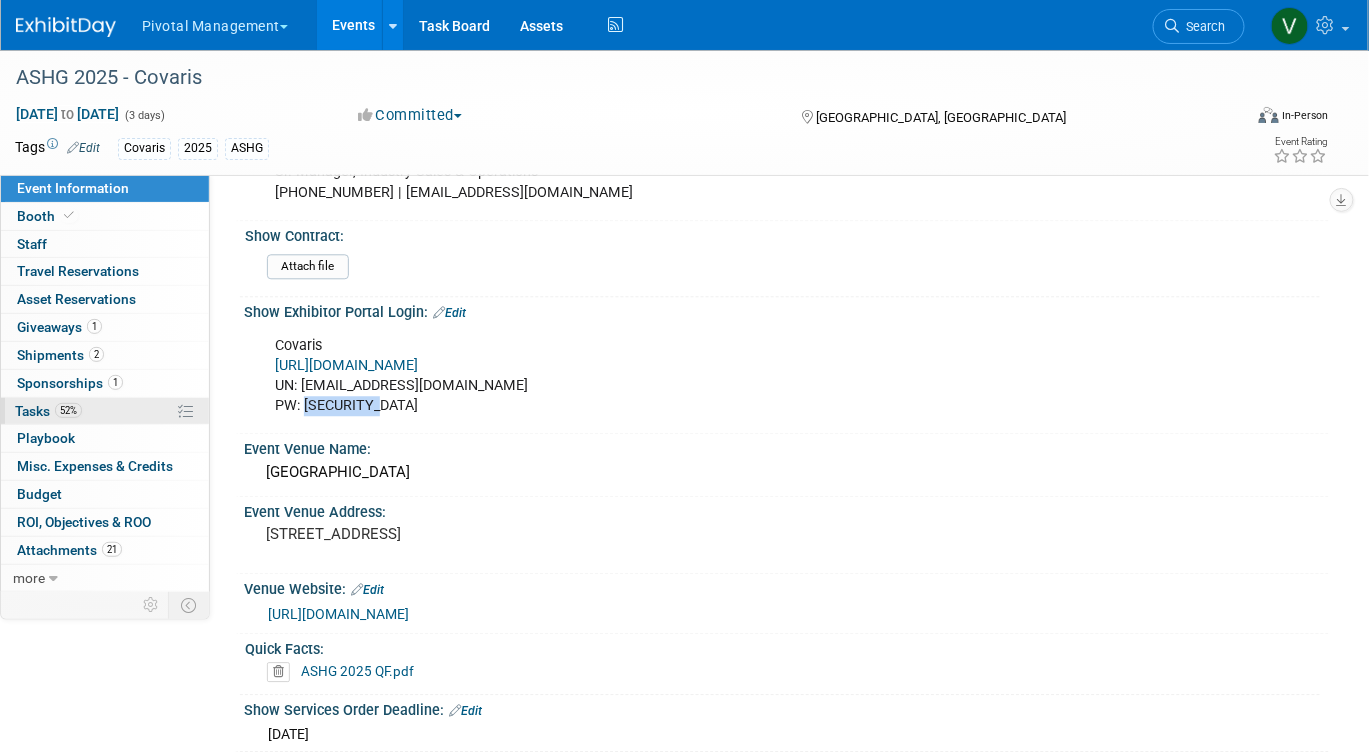 click on "52%" at bounding box center (68, 410) 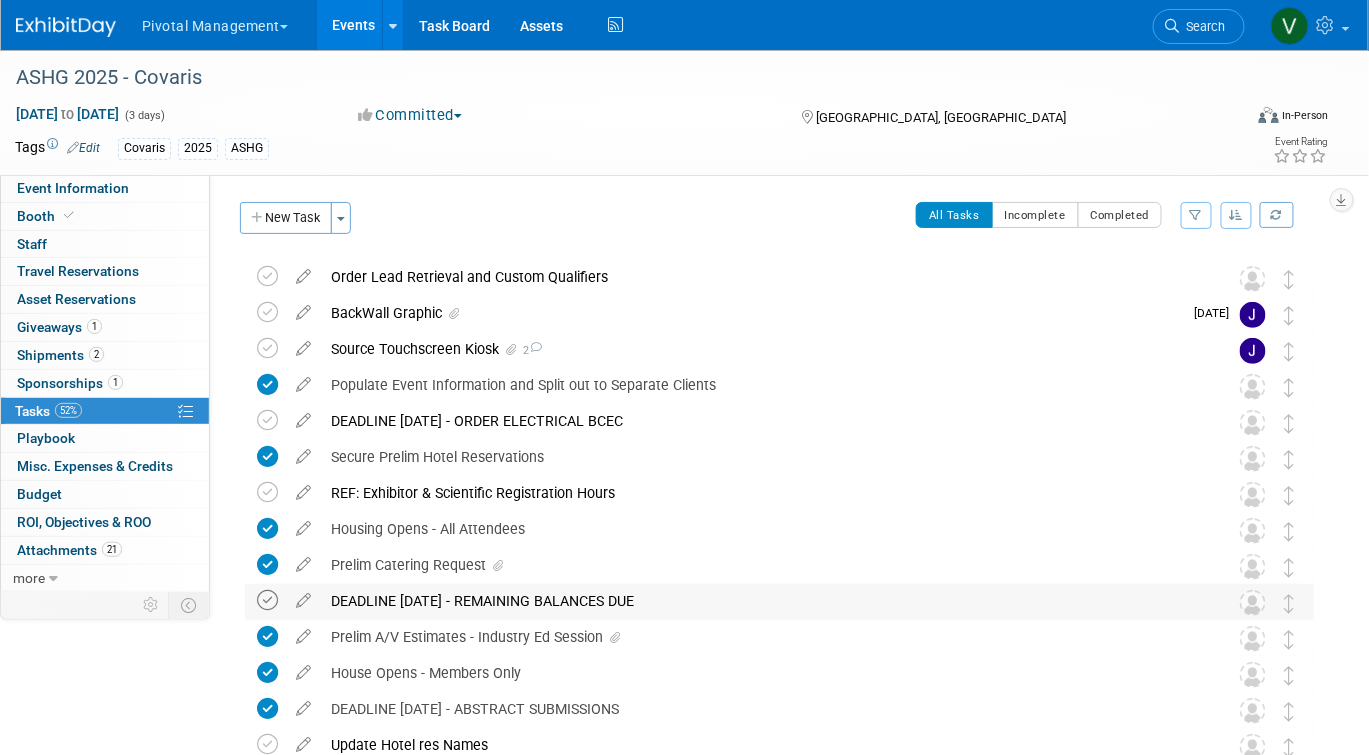 click at bounding box center (267, 600) 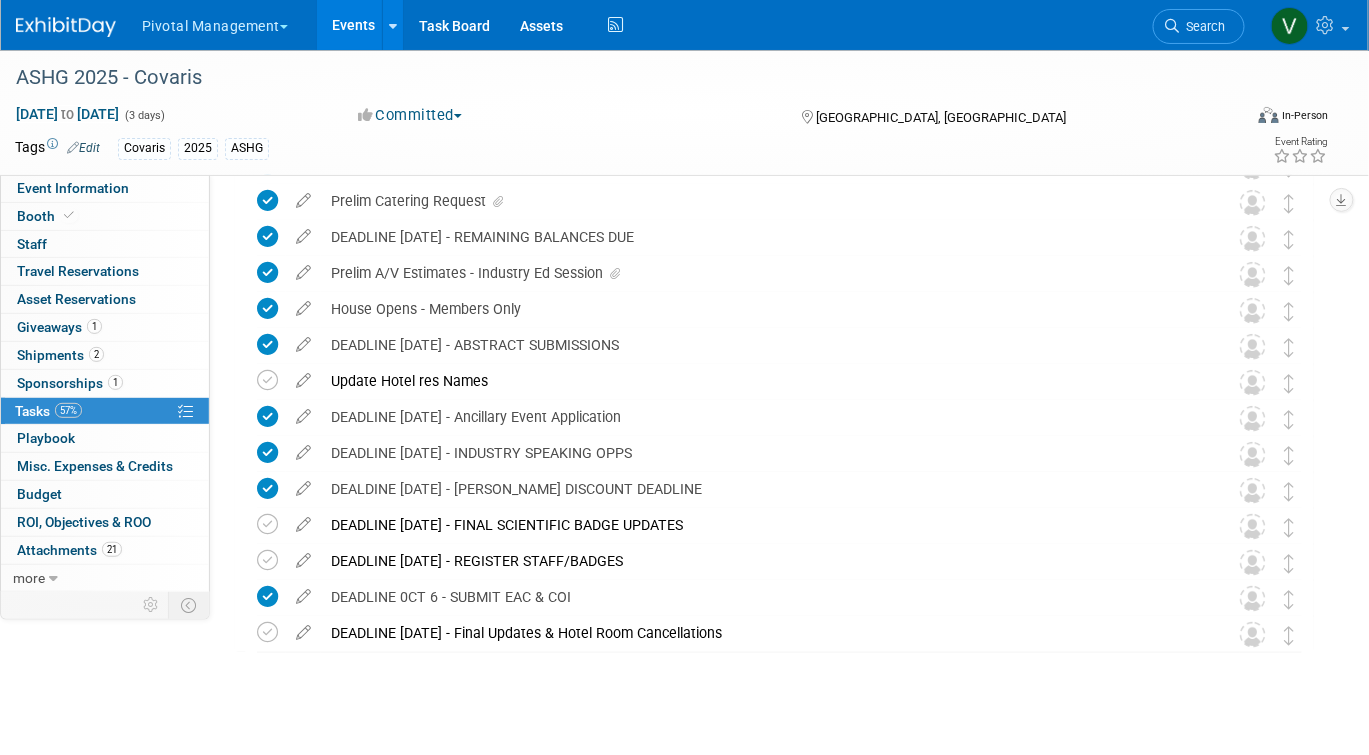 scroll, scrollTop: 365, scrollLeft: 0, axis: vertical 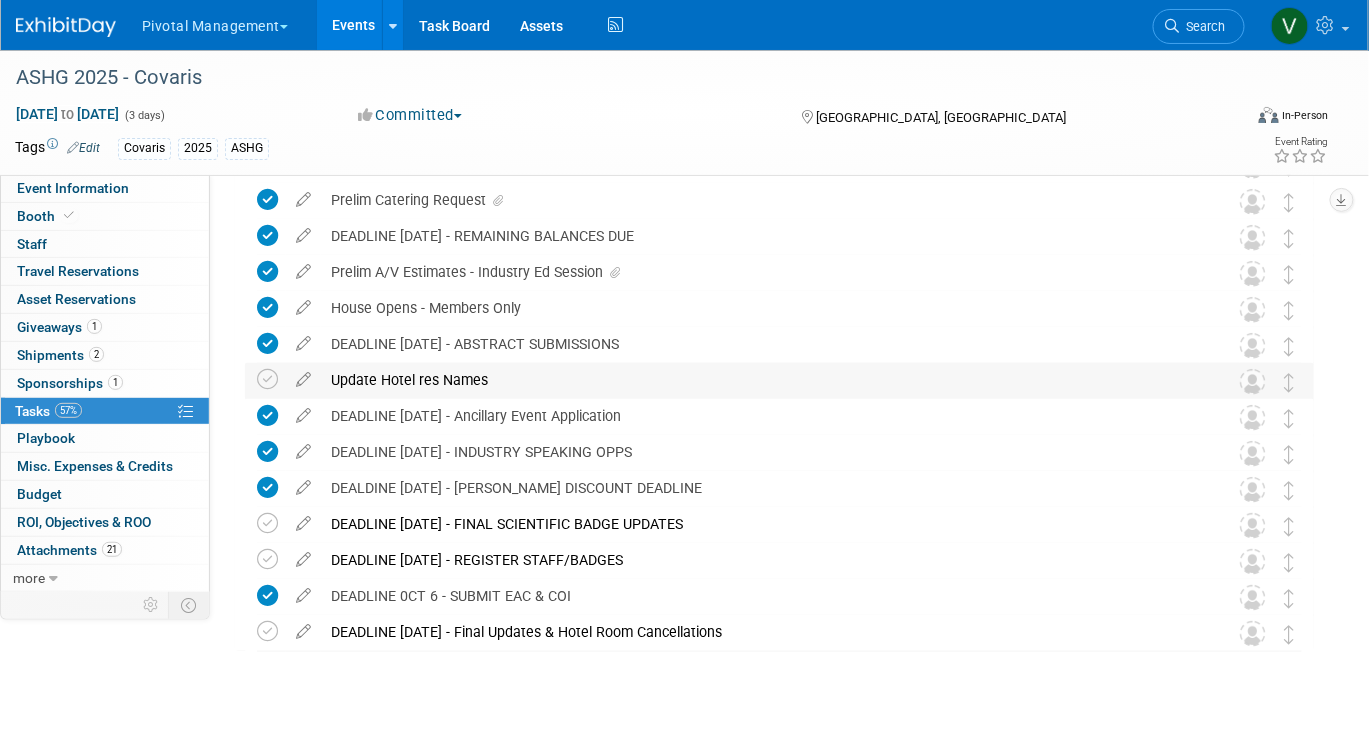 click on "Update Hotel res Names" at bounding box center (760, 380) 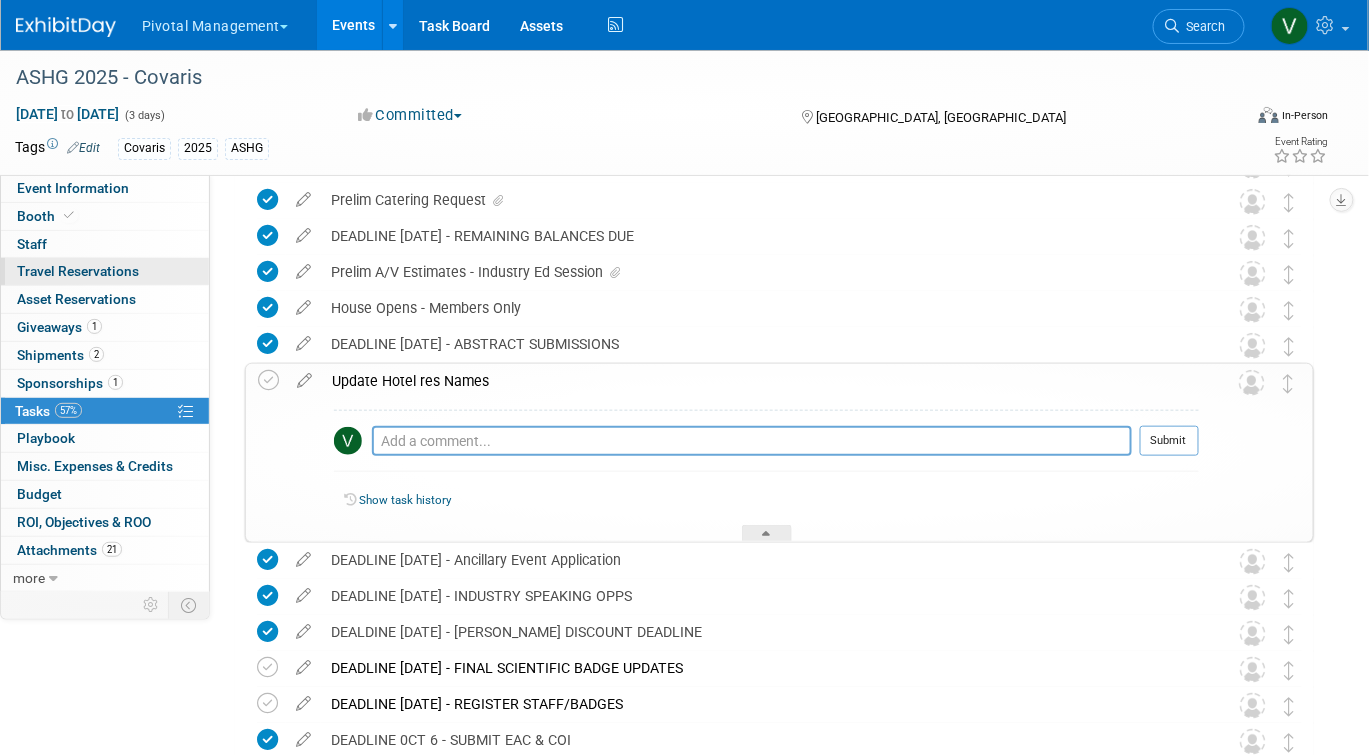 click on "Travel Reservations 0" at bounding box center [78, 271] 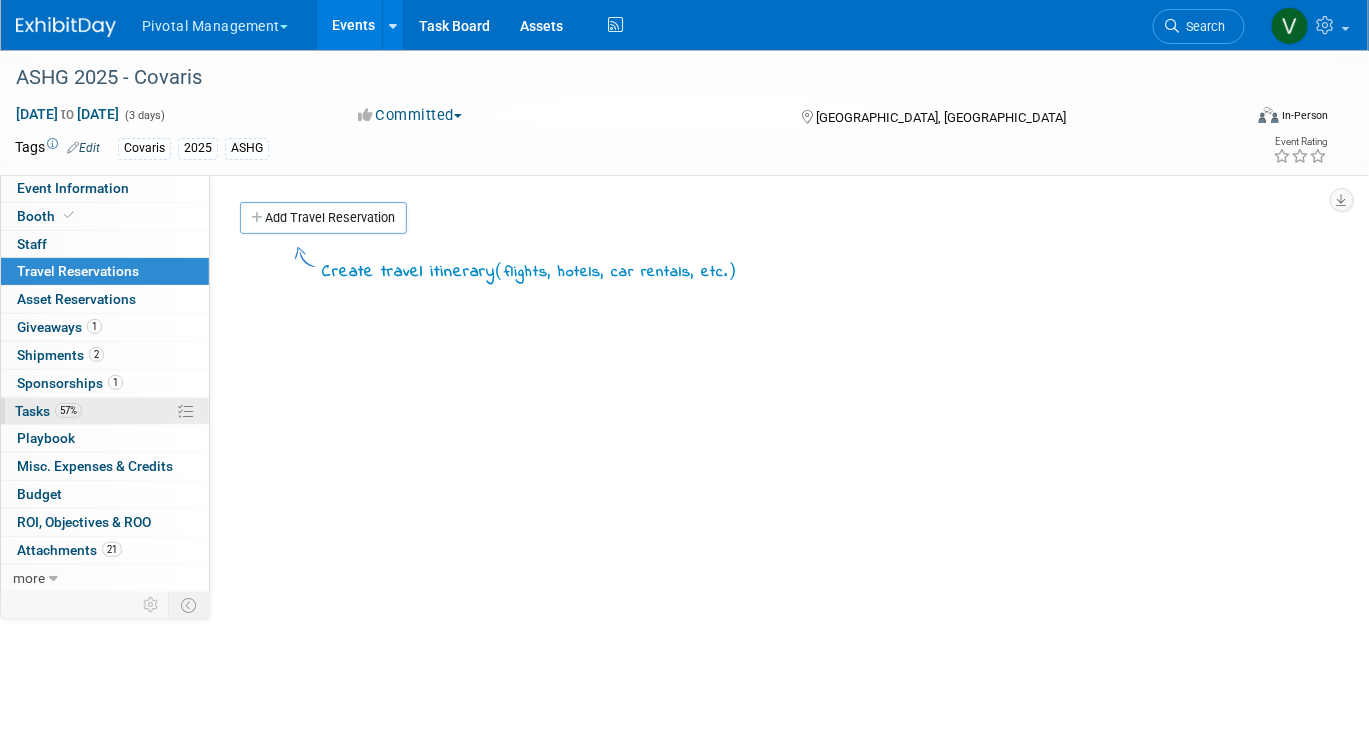 click on "Tasks 57%" at bounding box center (48, 411) 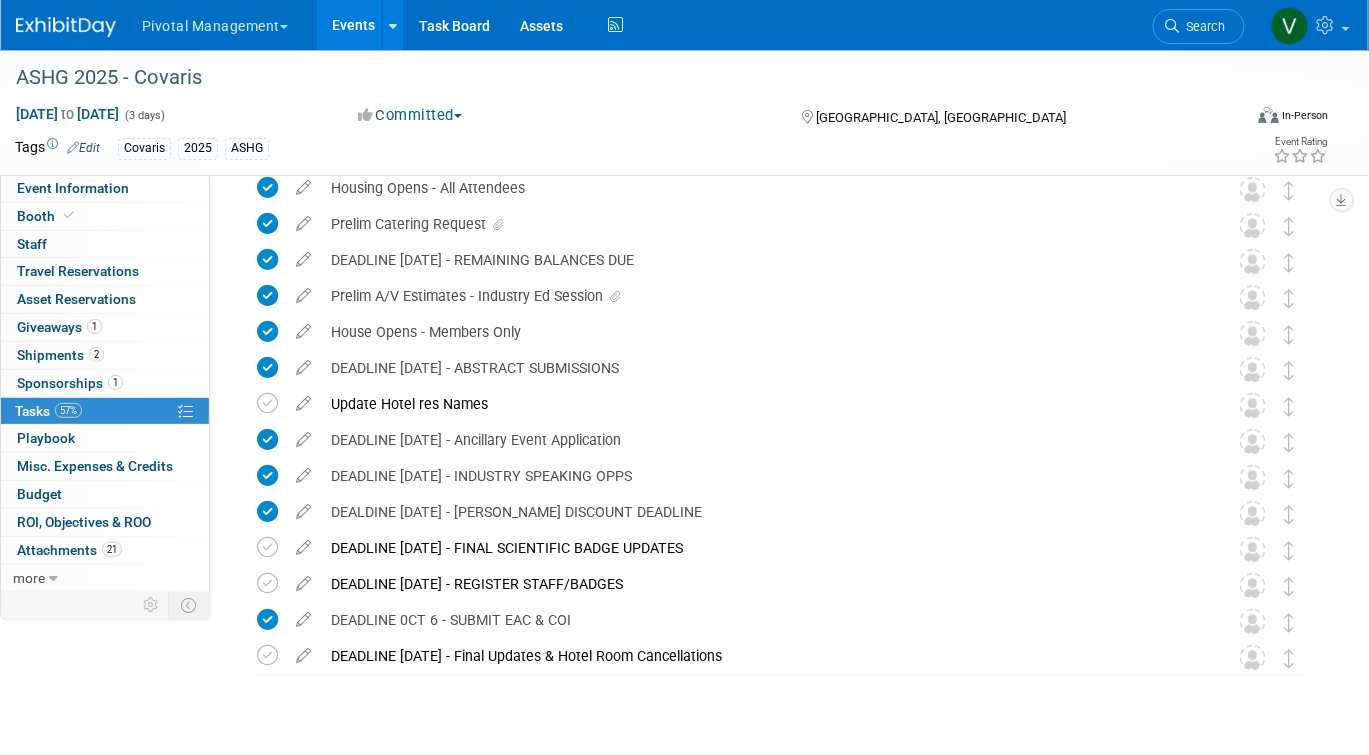 scroll, scrollTop: 382, scrollLeft: 0, axis: vertical 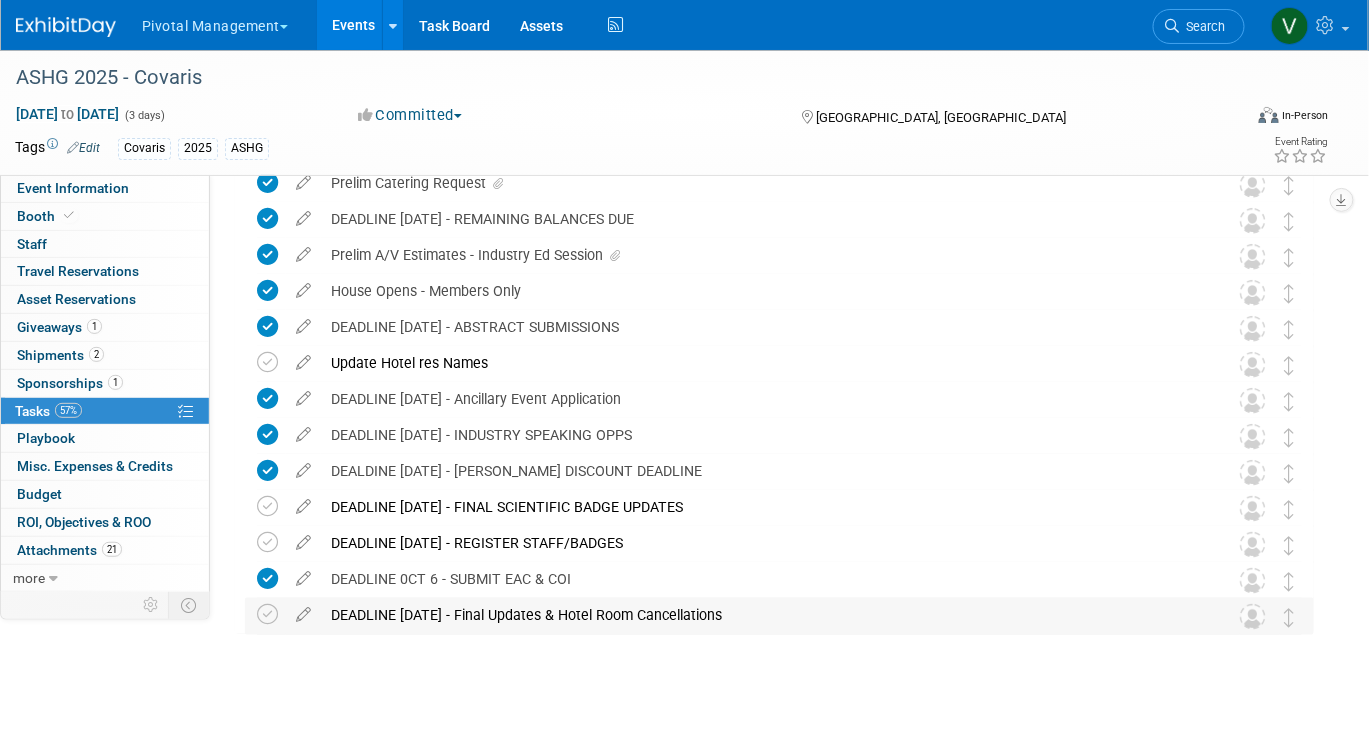 click on "DEADLINE OCT 6 - Final Updates & Hotel Room Cancellations" at bounding box center [760, 615] 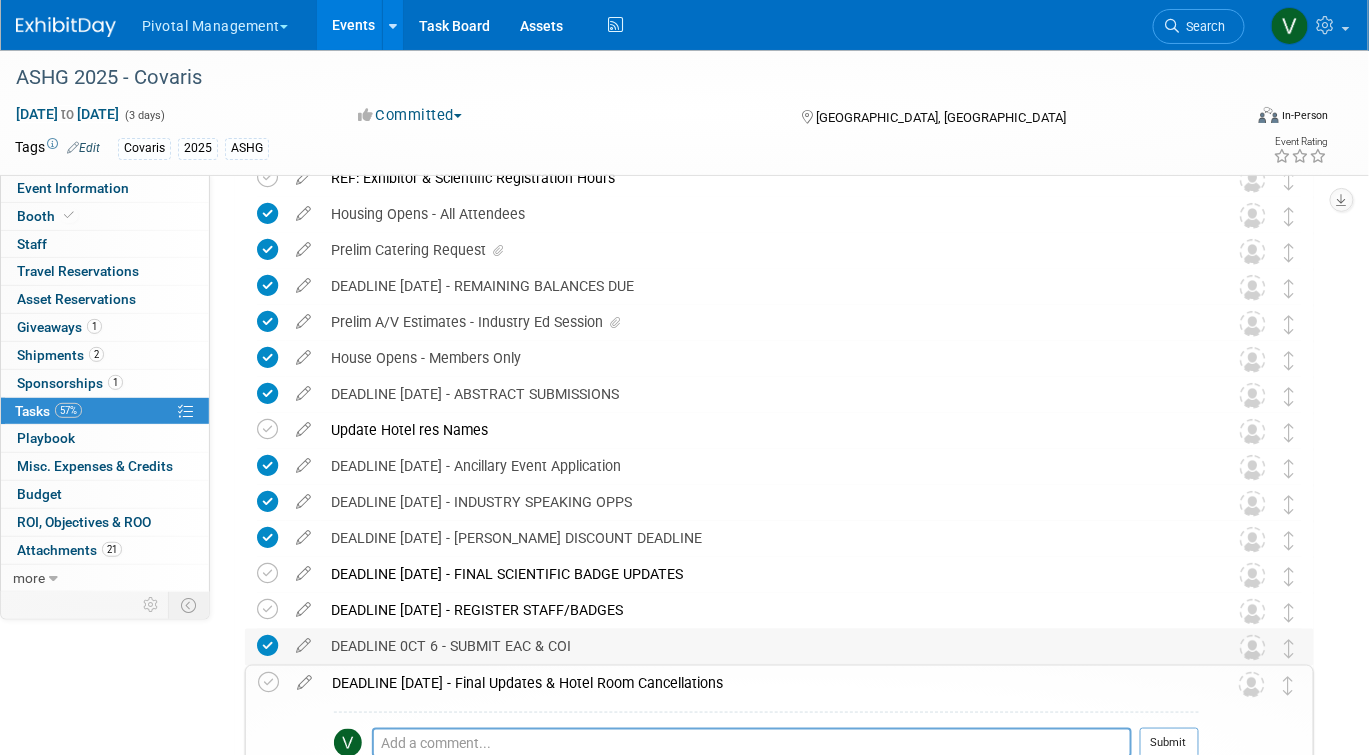 scroll, scrollTop: 314, scrollLeft: 0, axis: vertical 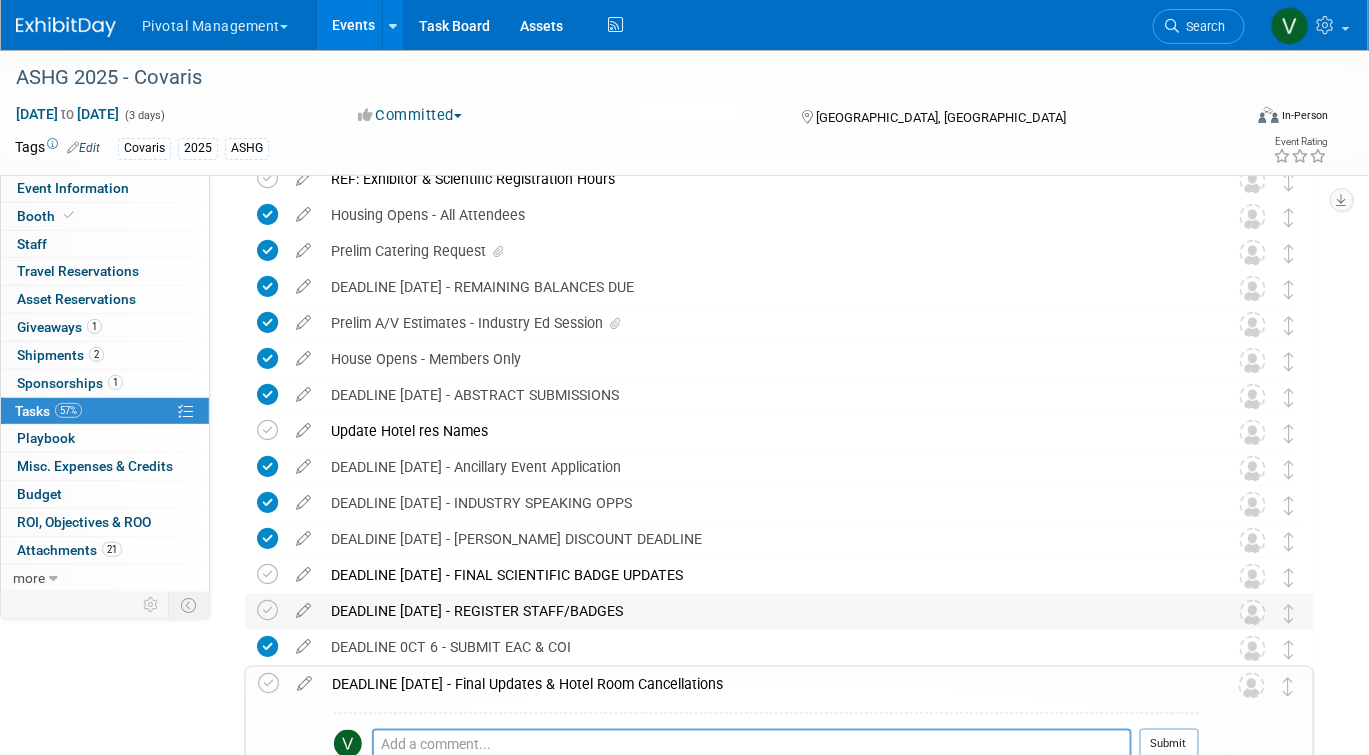 click on "DEADLINE SEPT 22 - REGISTER STAFF/BADGES" at bounding box center [760, 611] 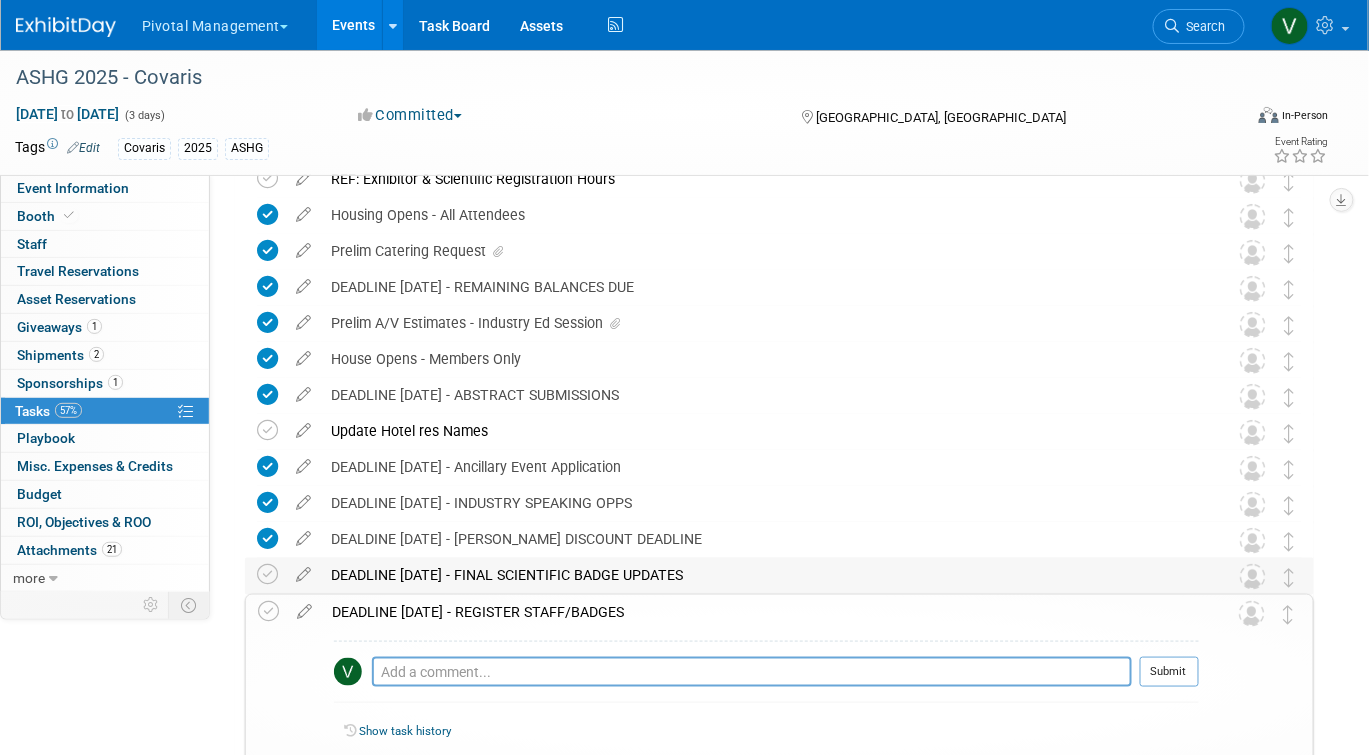 click on "DEADLINE SEPT 22 - FINAL SCIENTIFIC BADGE UPDATES" at bounding box center (760, 575) 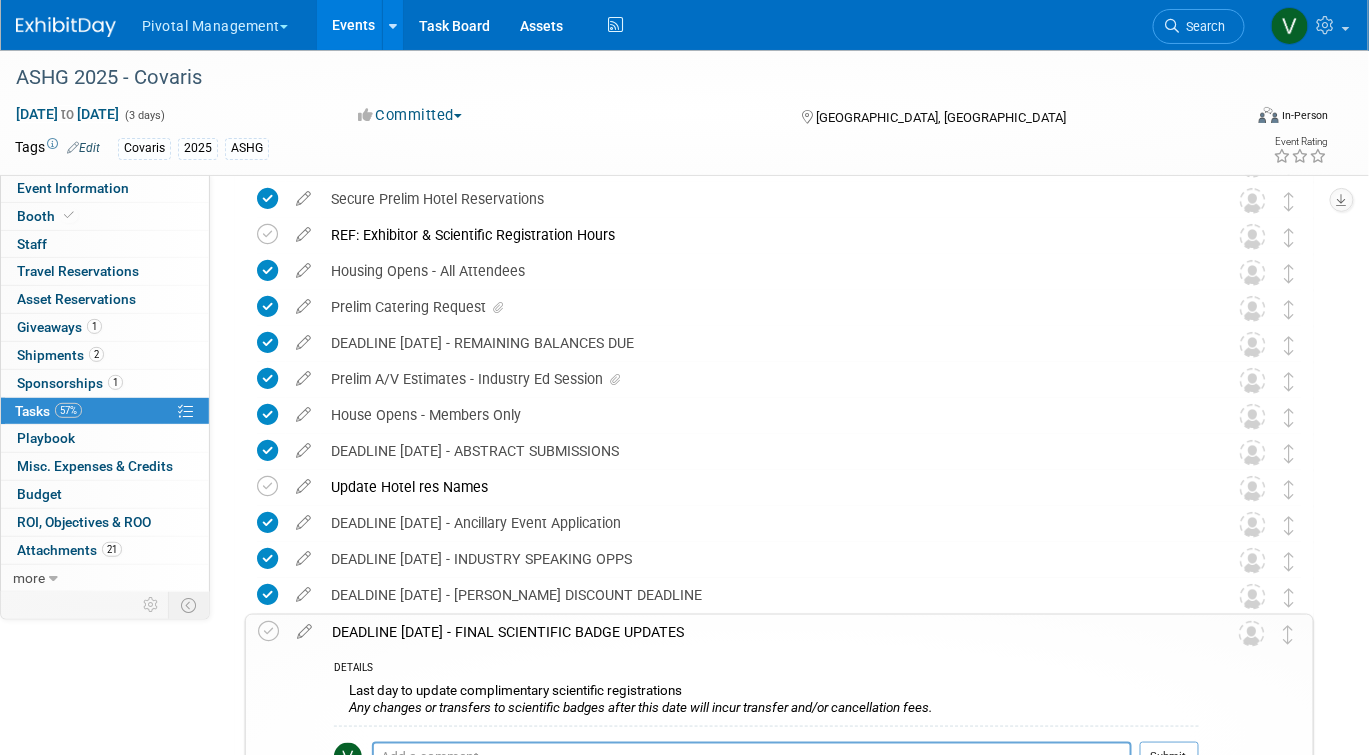 scroll, scrollTop: 252, scrollLeft: 0, axis: vertical 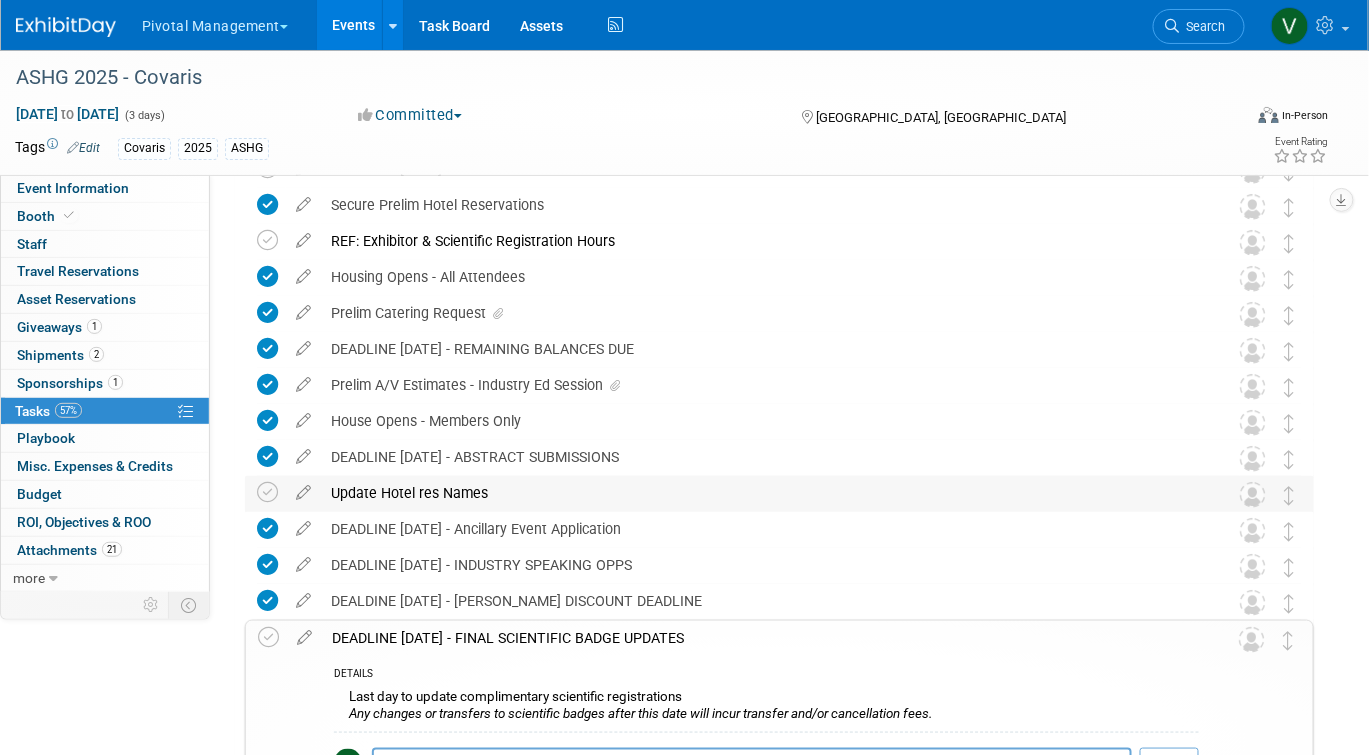 click on "Update Hotel res Names" at bounding box center (760, 493) 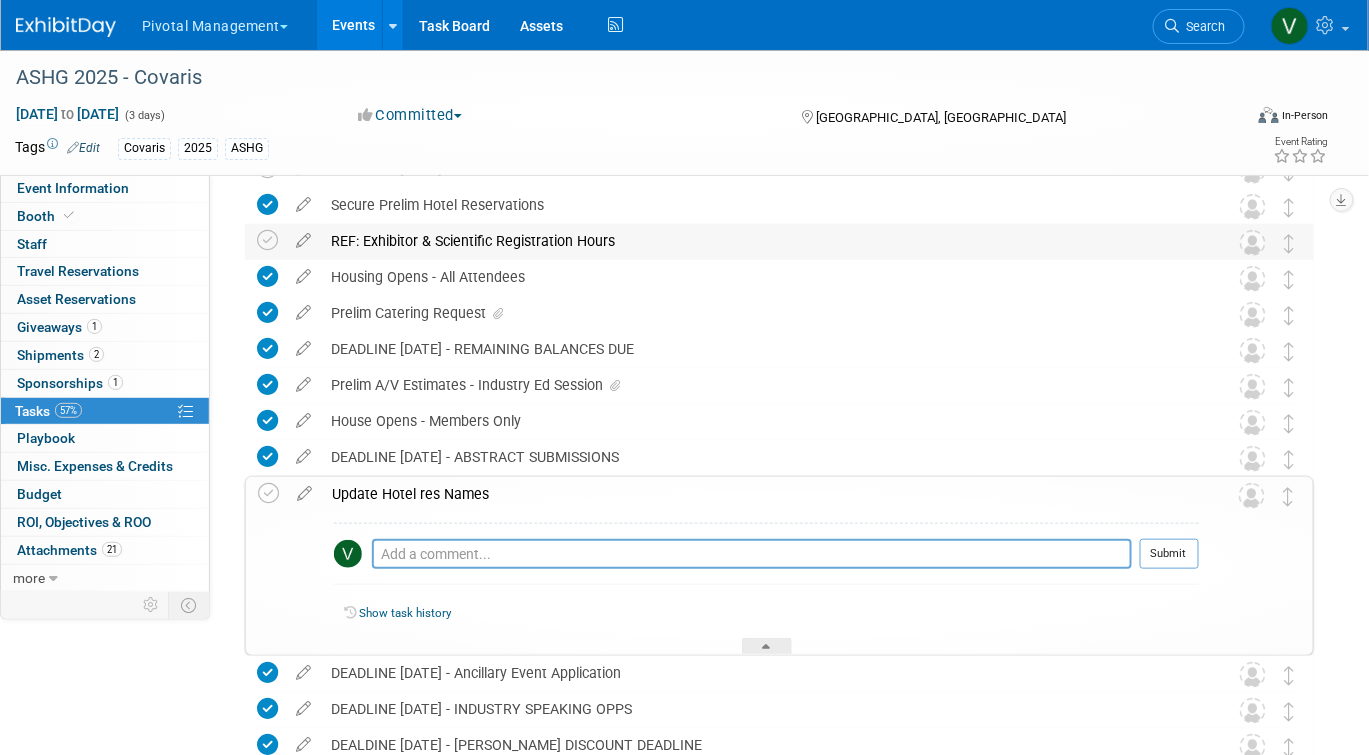 click on "REF: Exhibitor & Scientific Registration Hours" at bounding box center [760, 241] 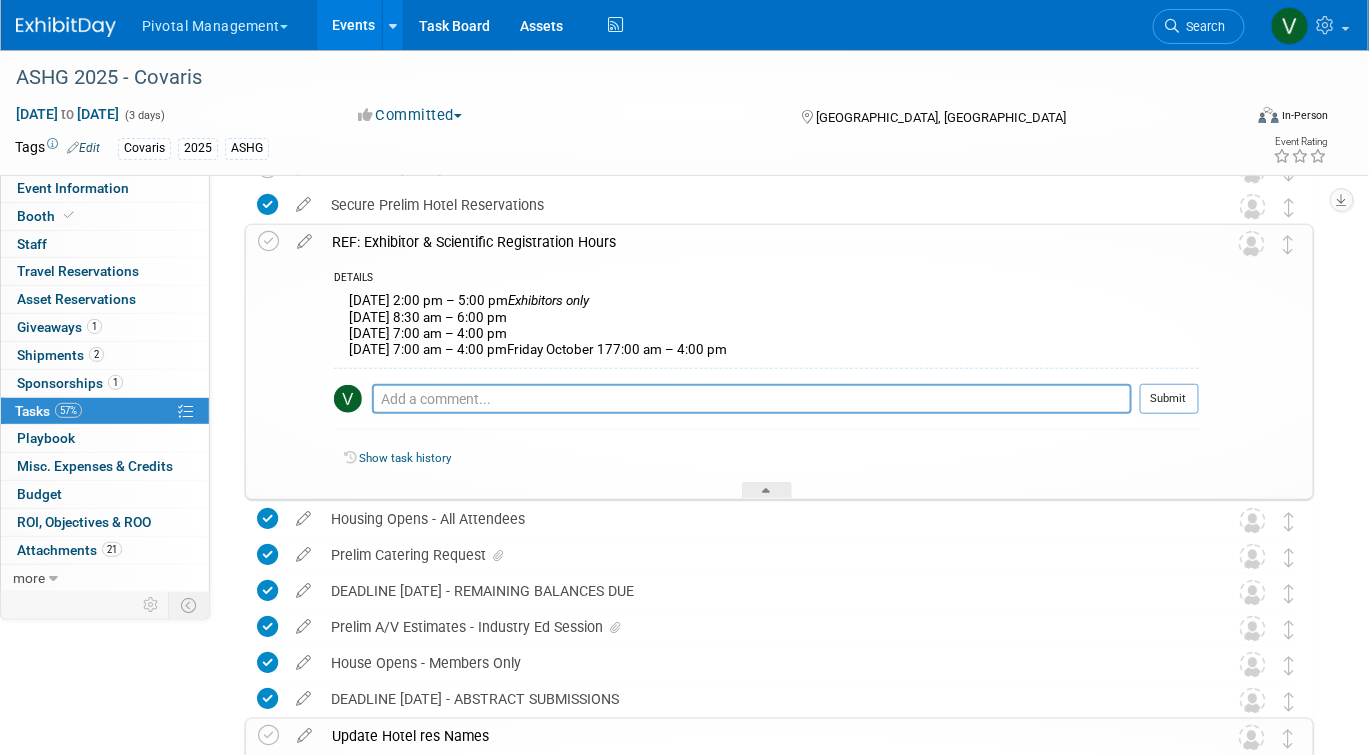 click on "Events" at bounding box center [353, 25] 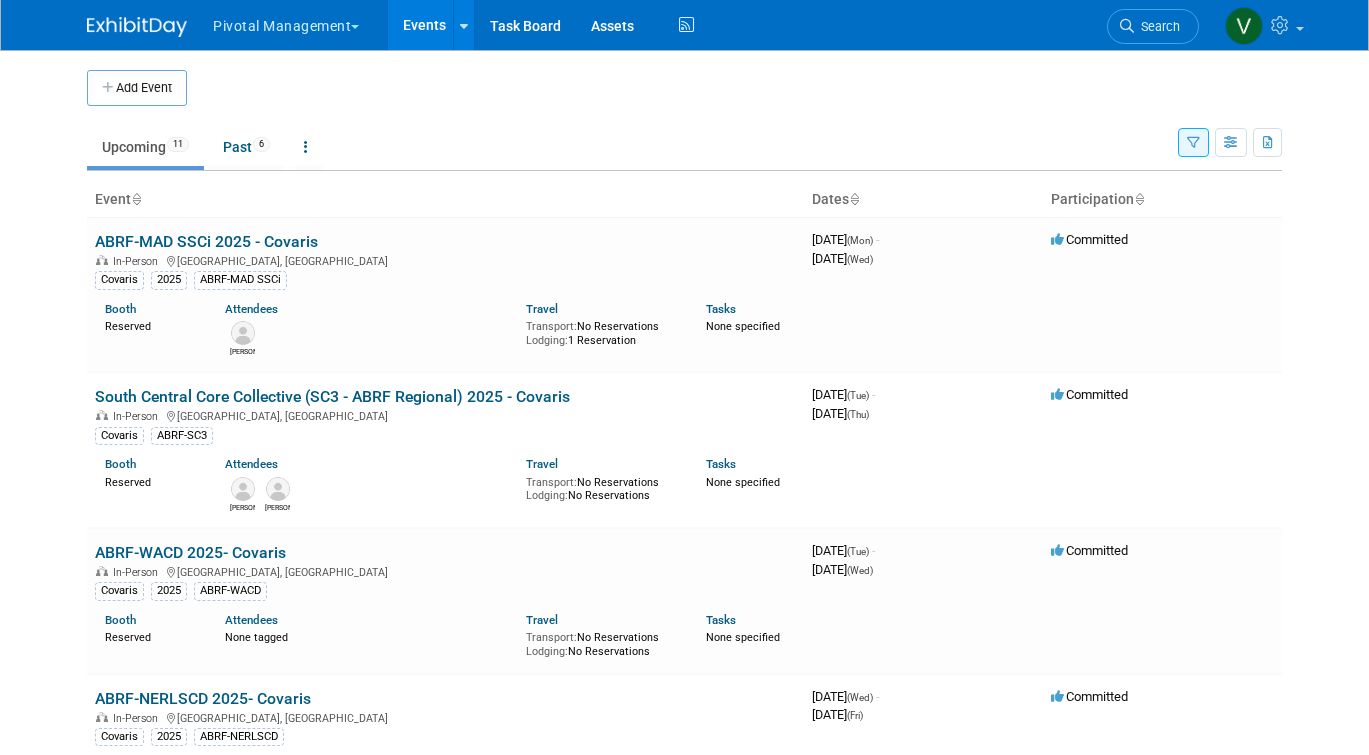 scroll, scrollTop: 0, scrollLeft: 0, axis: both 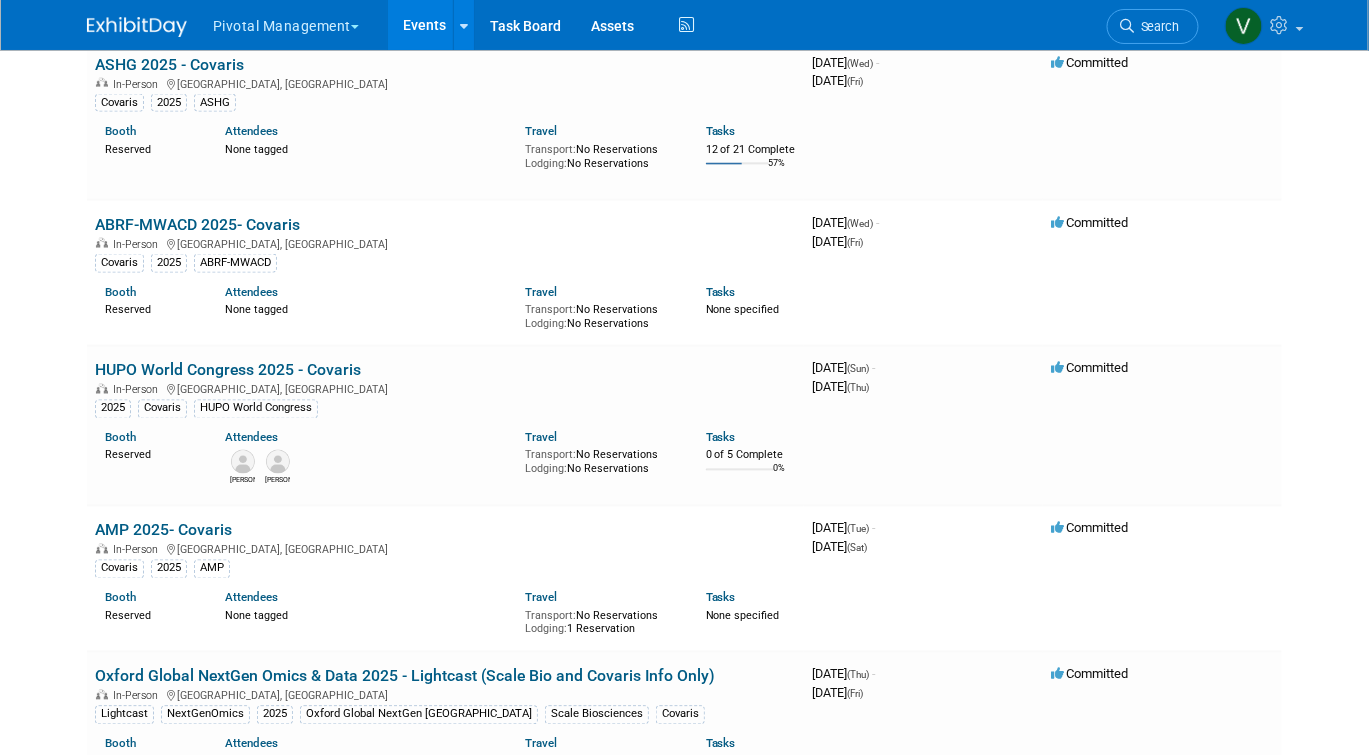 click on "HUPO World Congress 2025 - Covaris" at bounding box center (228, 370) 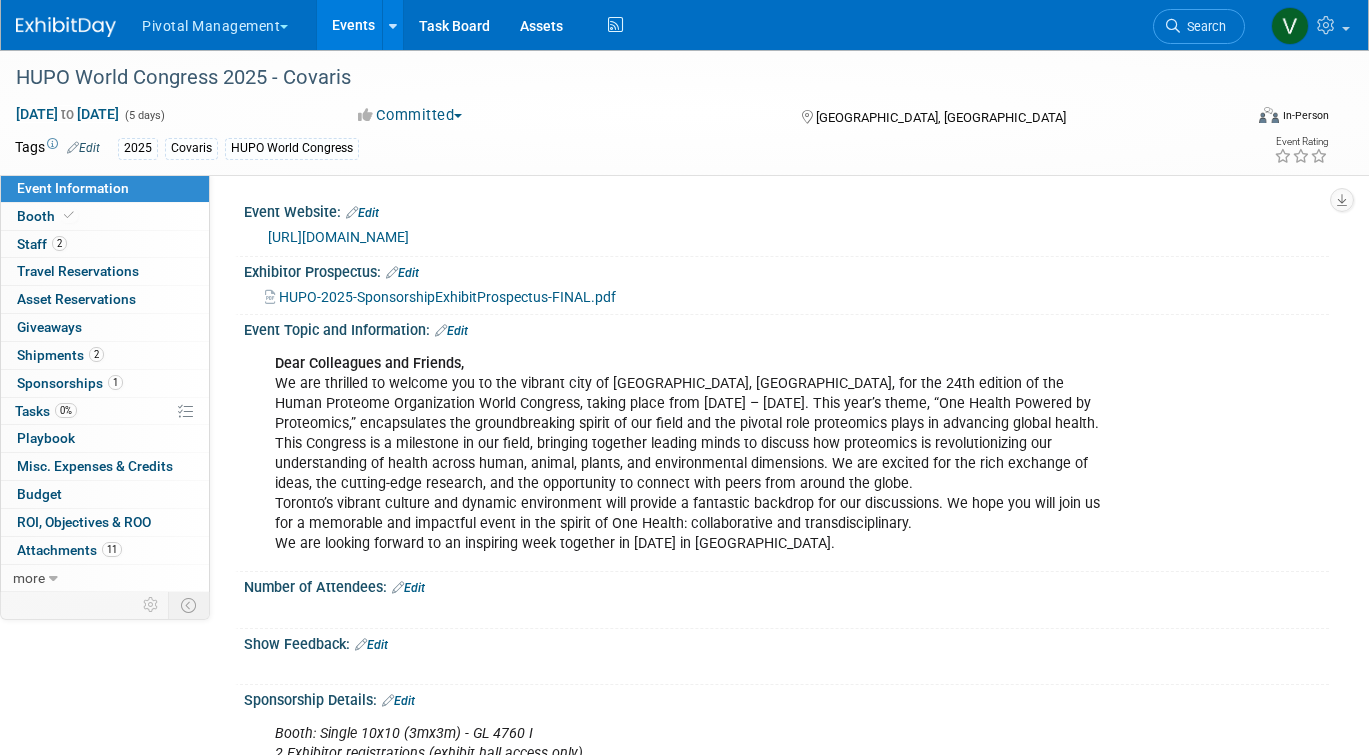 scroll, scrollTop: 0, scrollLeft: 0, axis: both 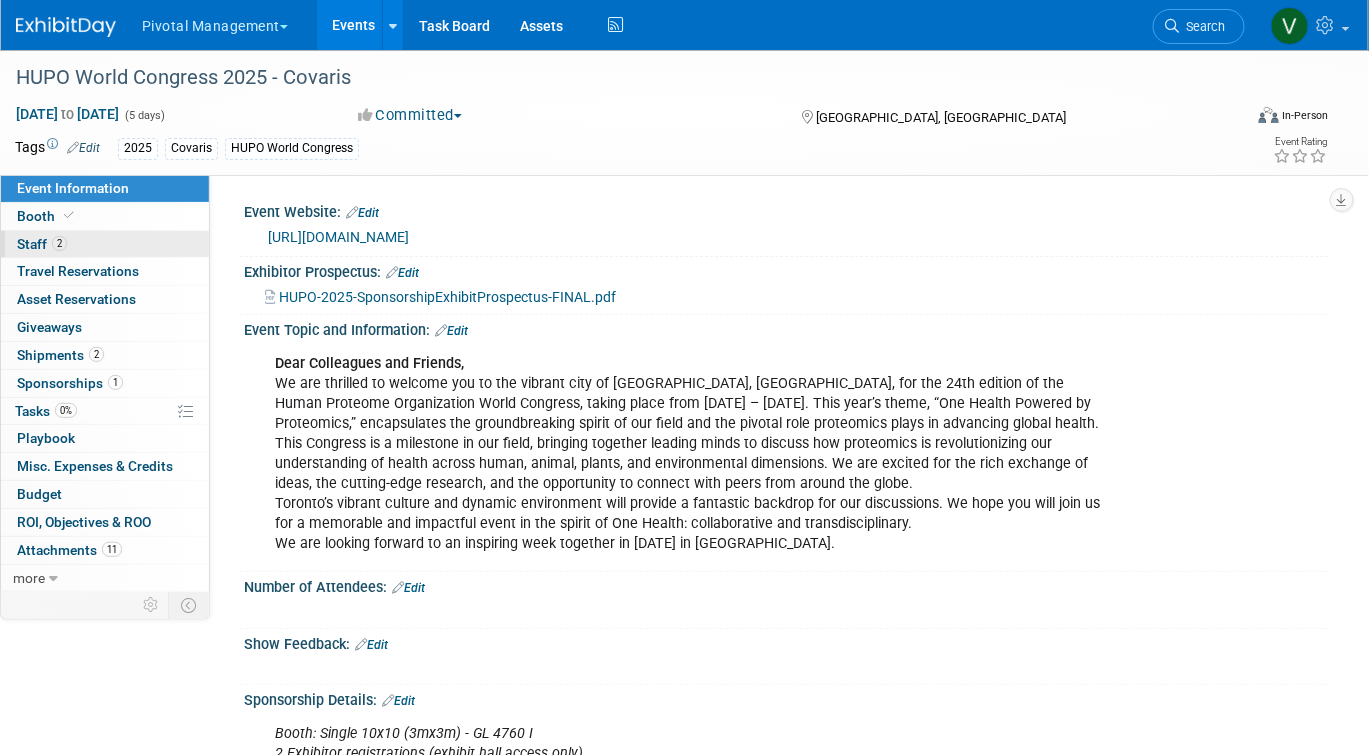 click on "2
Staff 2" at bounding box center (105, 244) 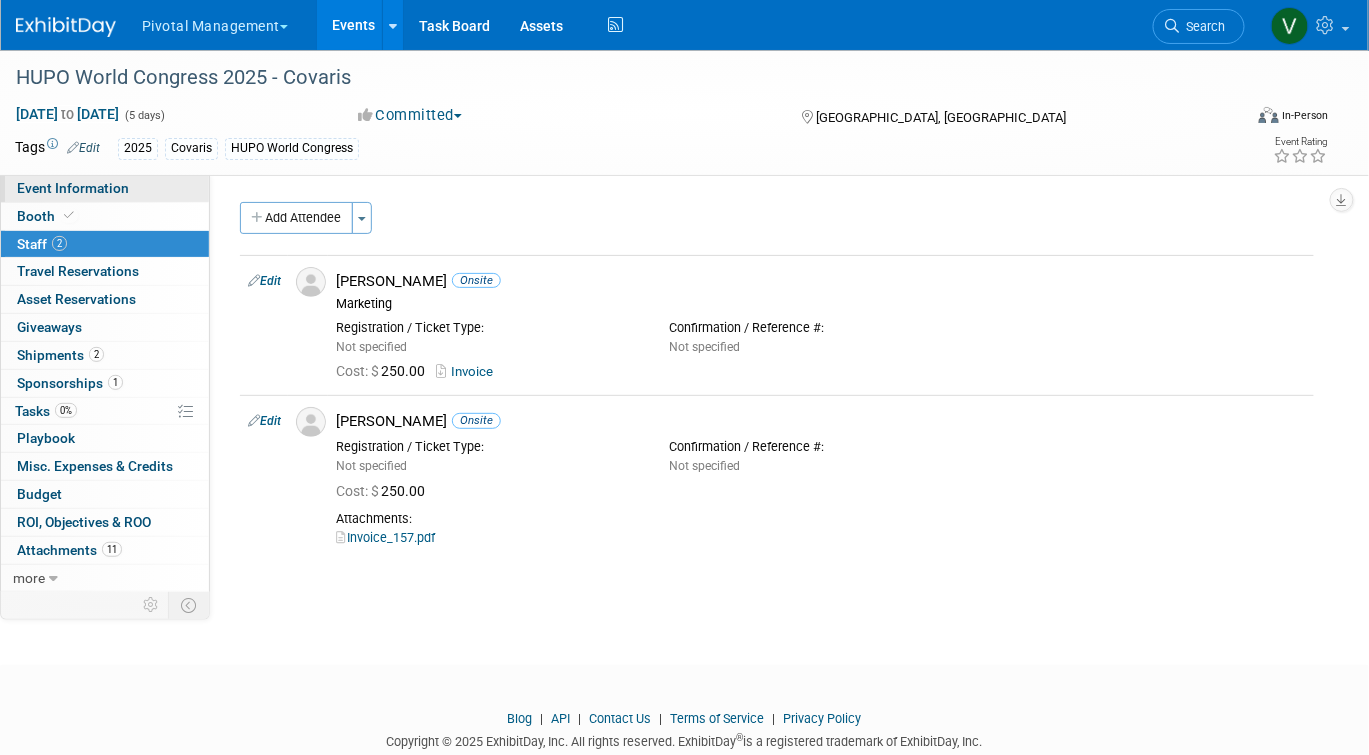 click on "Event Information" at bounding box center (73, 188) 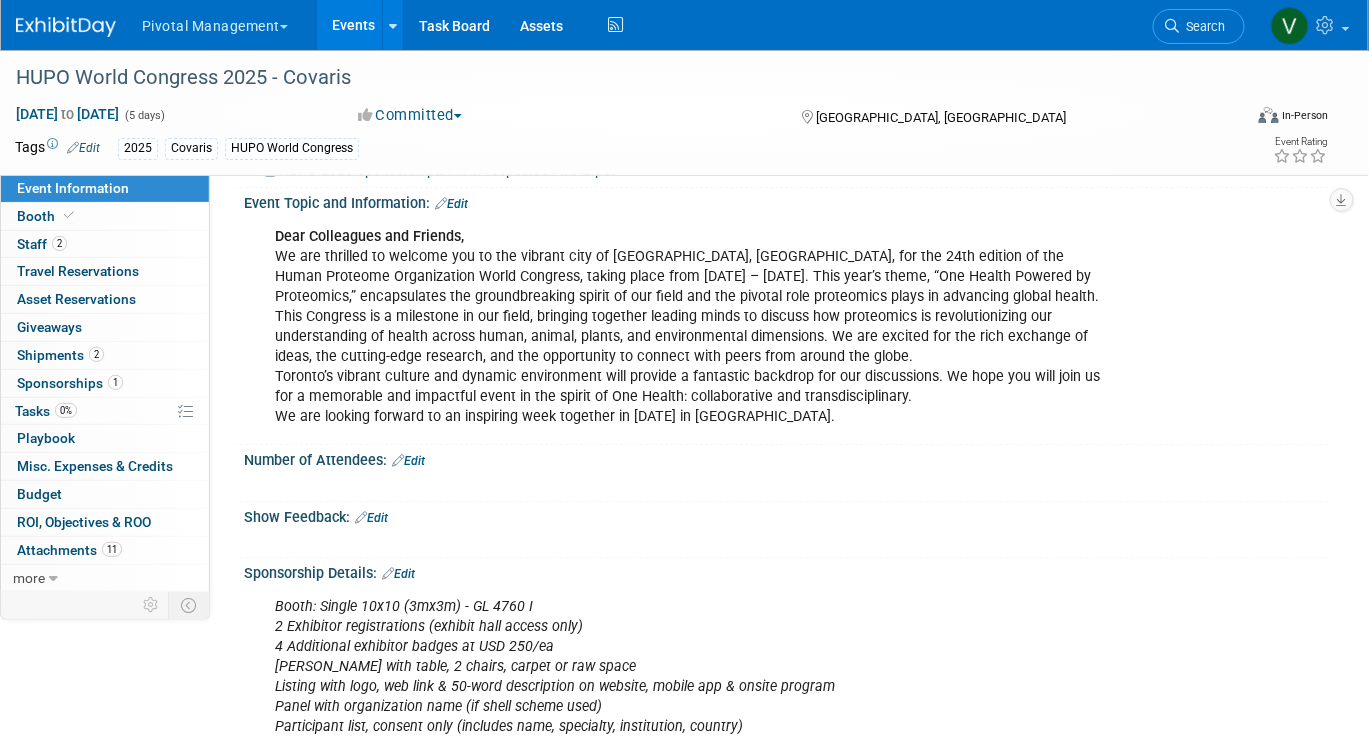 scroll, scrollTop: 0, scrollLeft: 0, axis: both 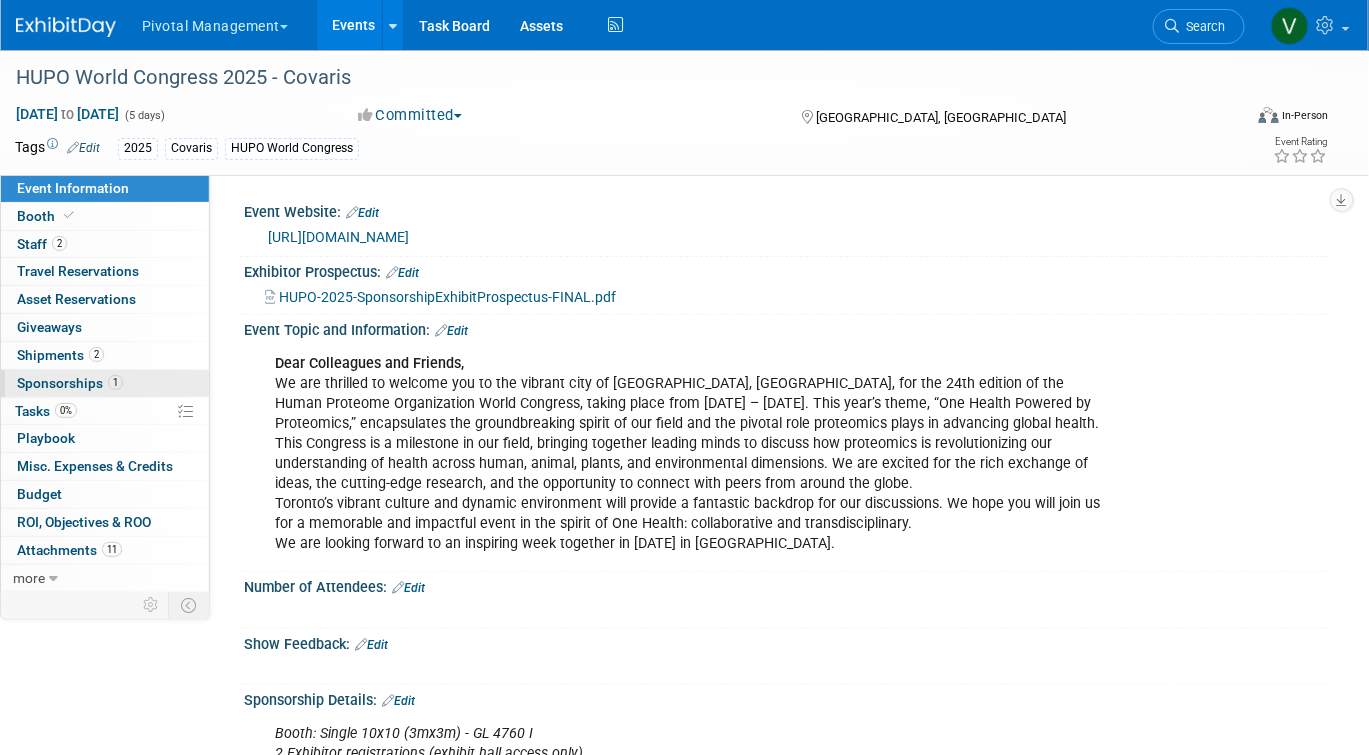 click on "1
Sponsorships 1" at bounding box center (105, 383) 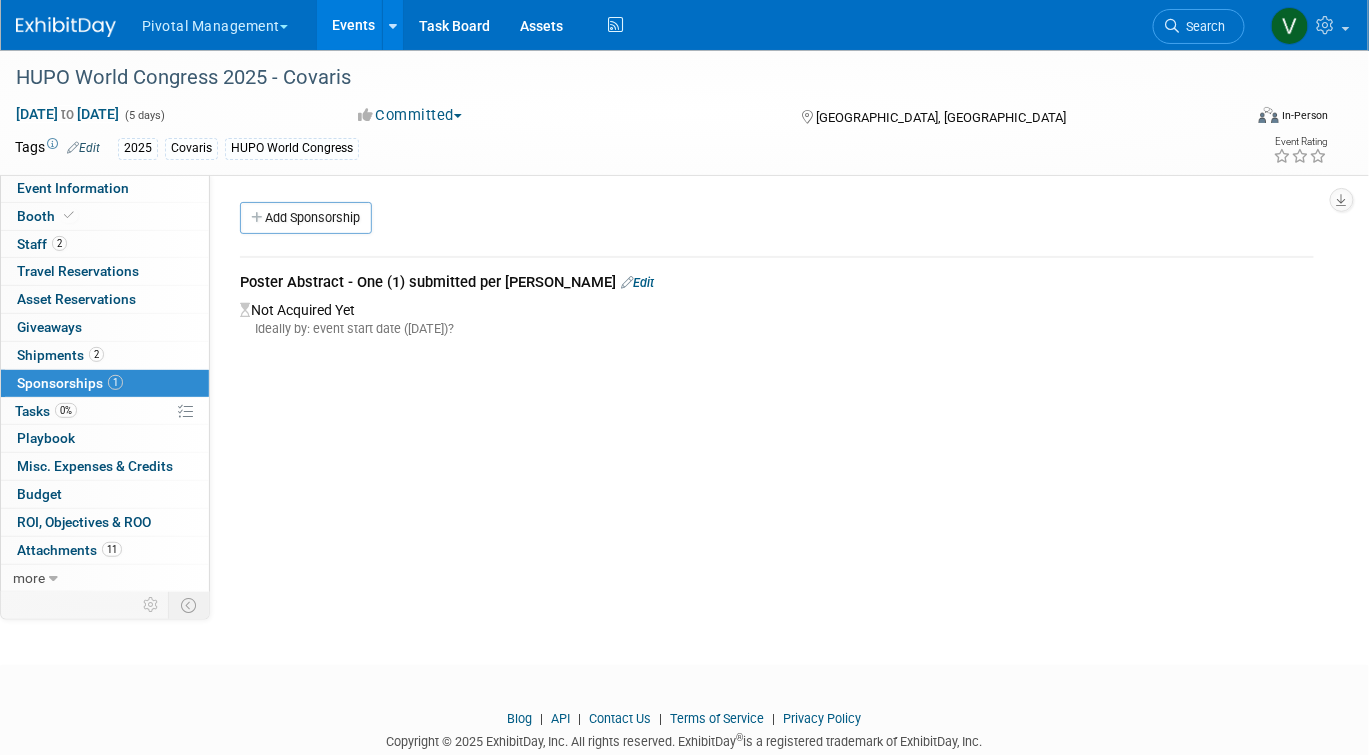 click on "Edit" at bounding box center (637, 282) 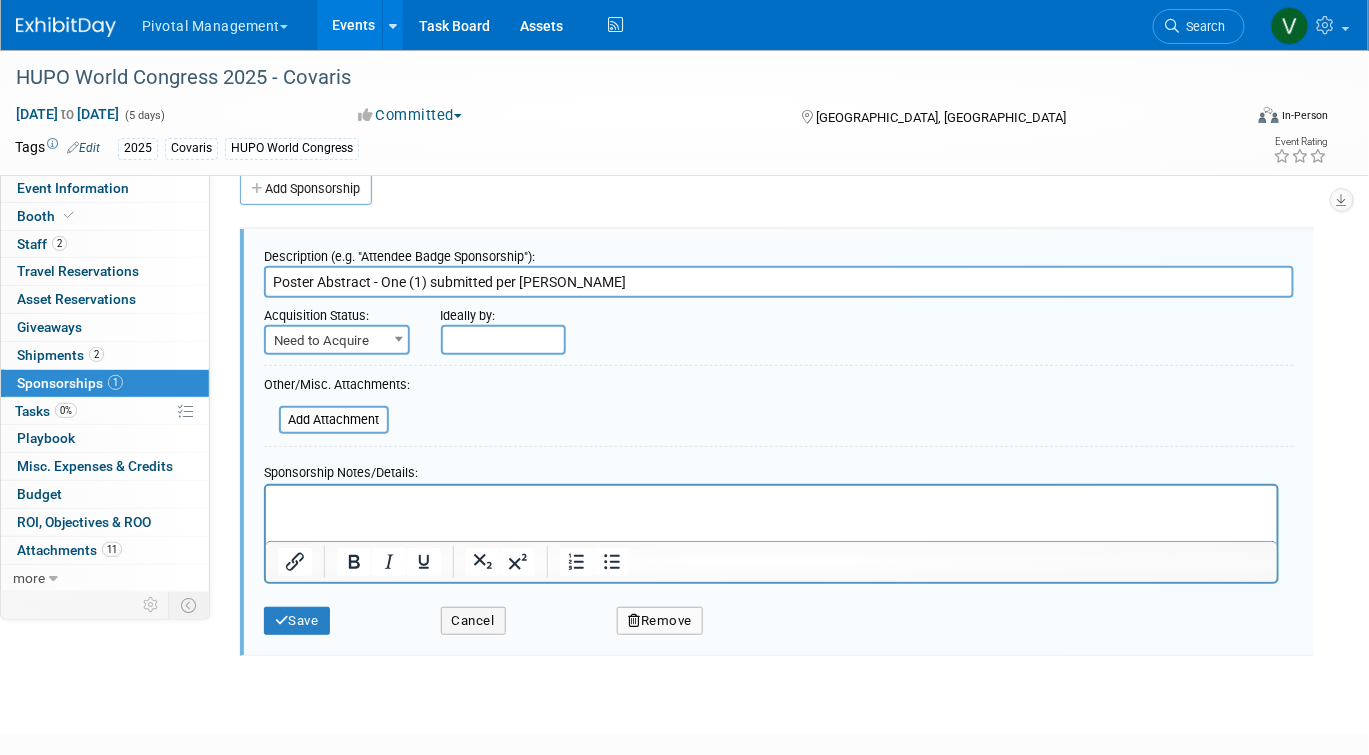 scroll, scrollTop: 0, scrollLeft: 0, axis: both 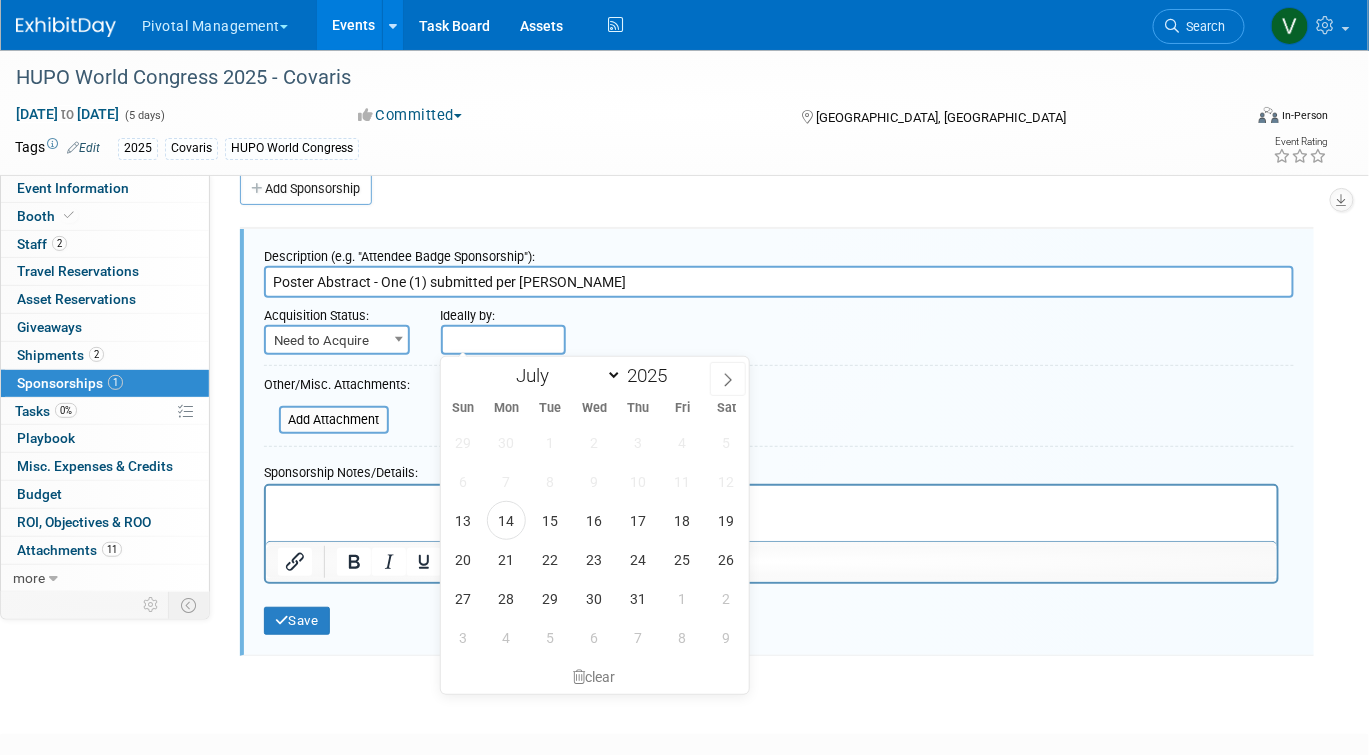 click at bounding box center [503, 340] 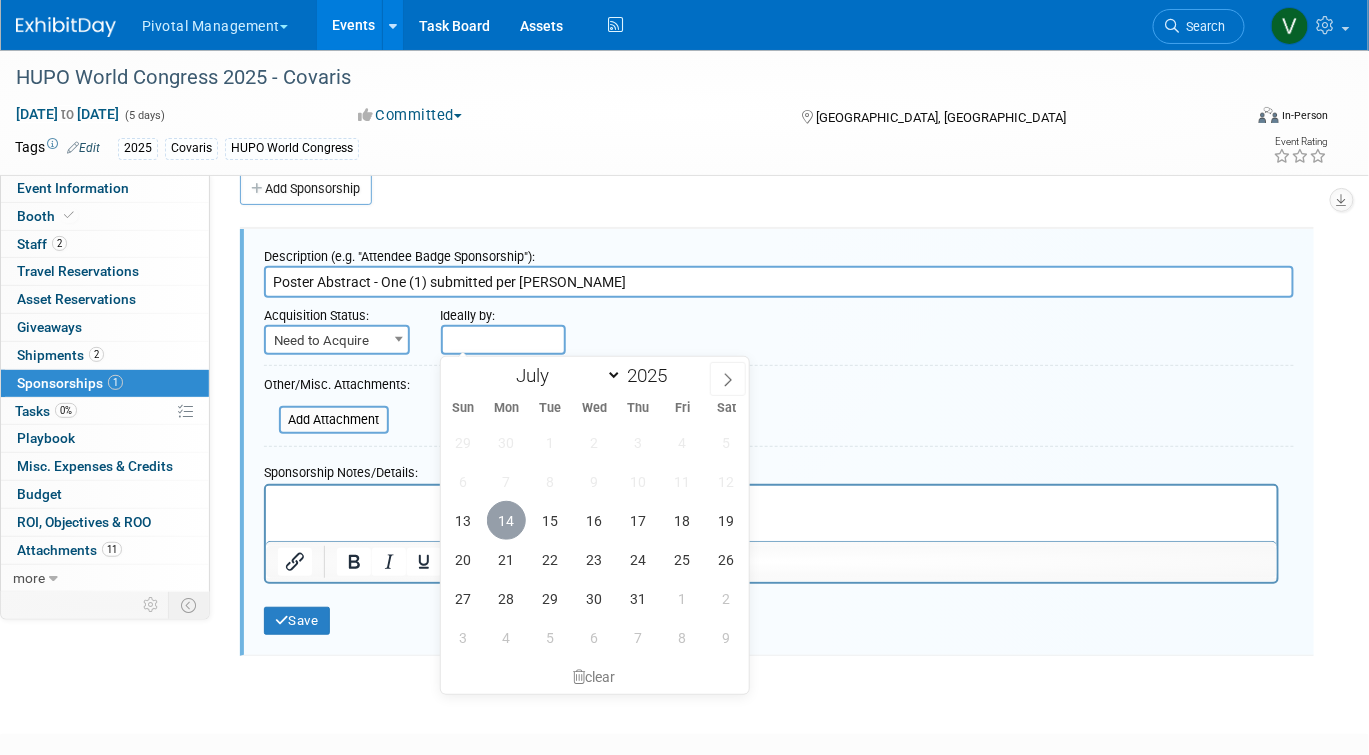 click on "14" at bounding box center [506, 520] 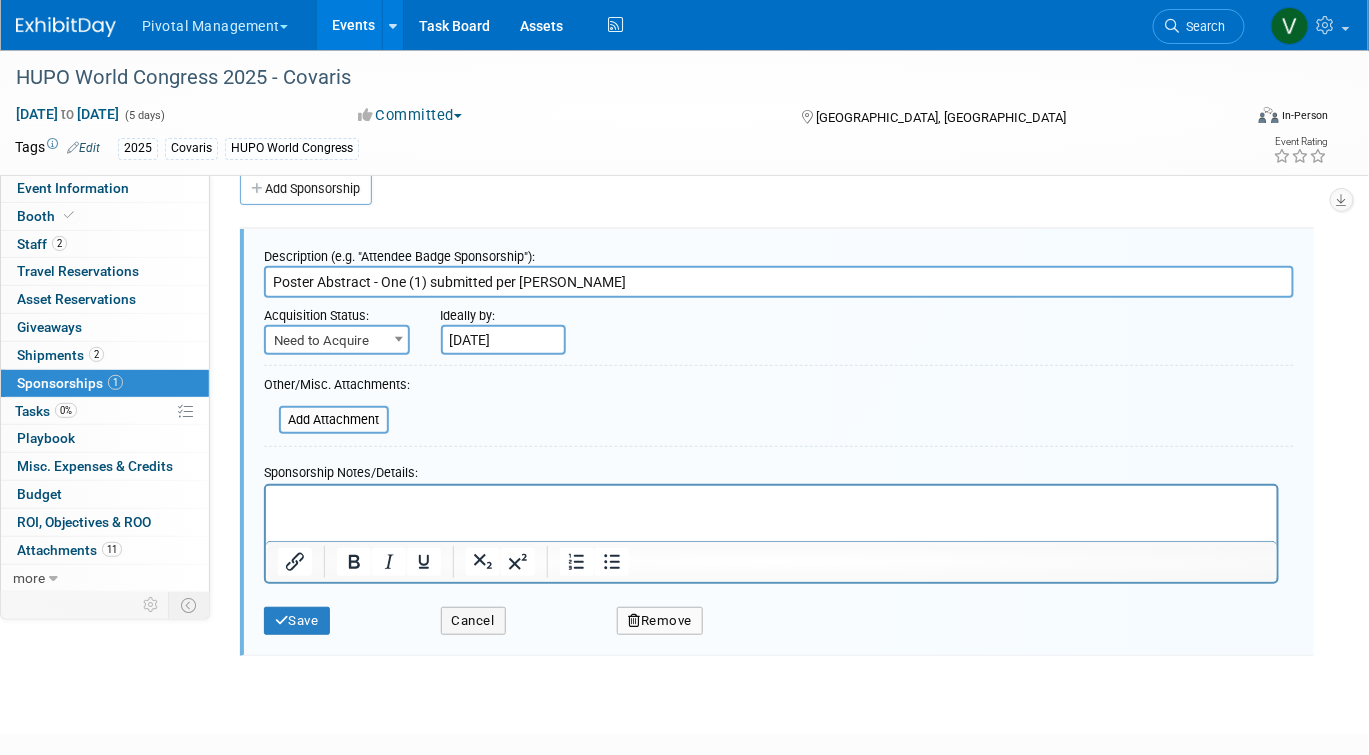 click at bounding box center (771, 503) 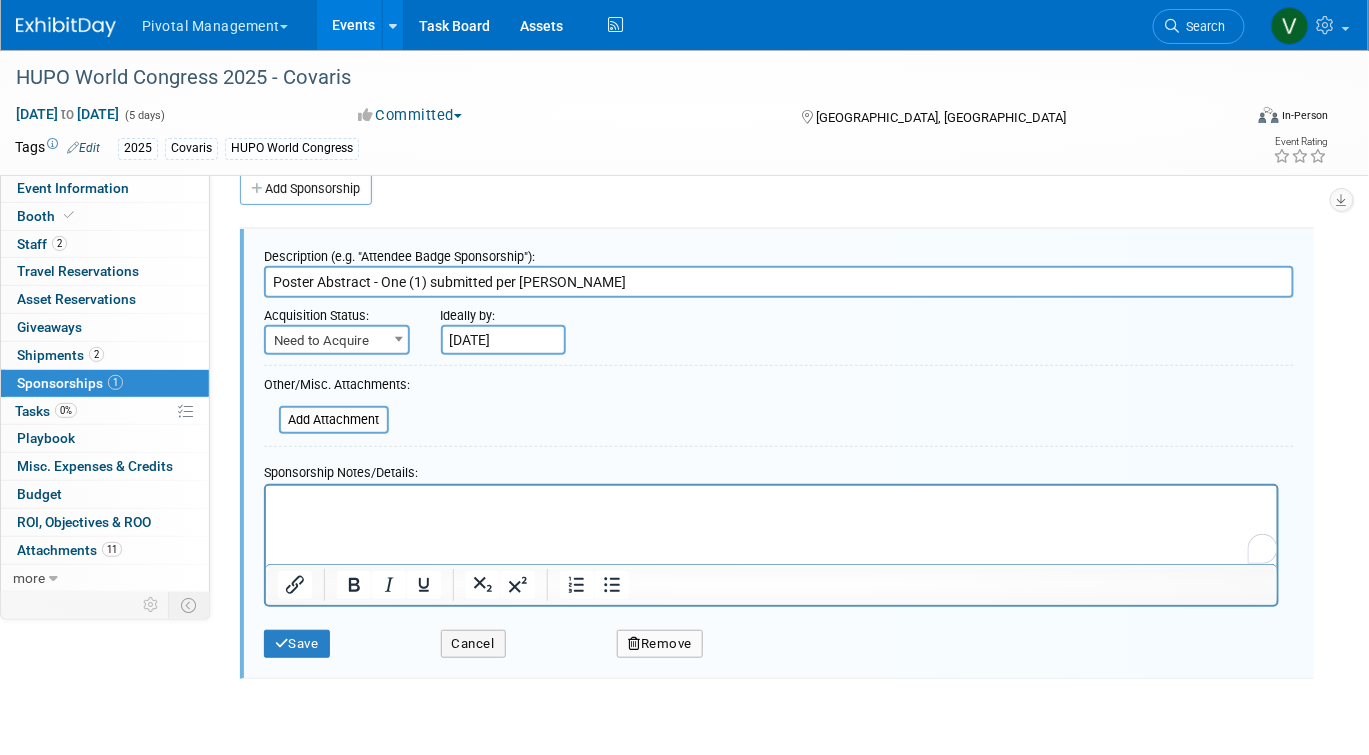 type 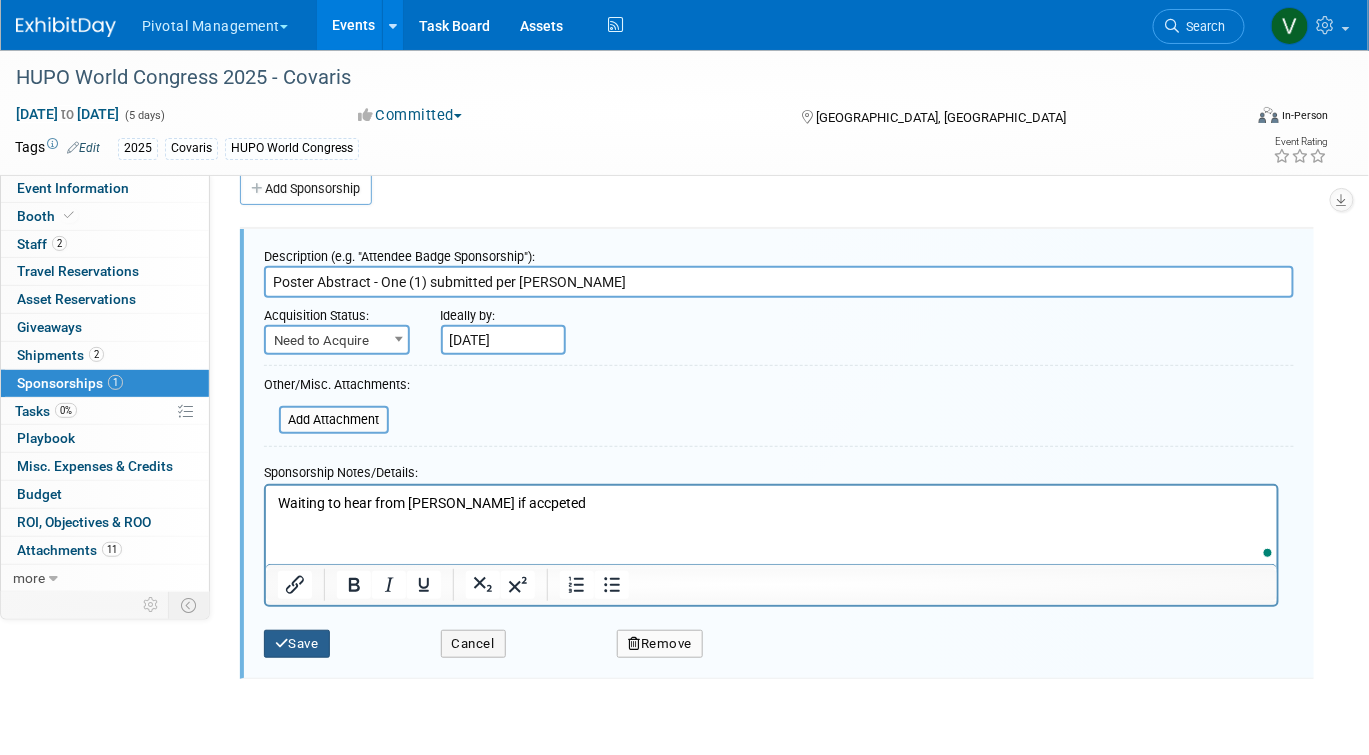 click on "Save" at bounding box center [297, 644] 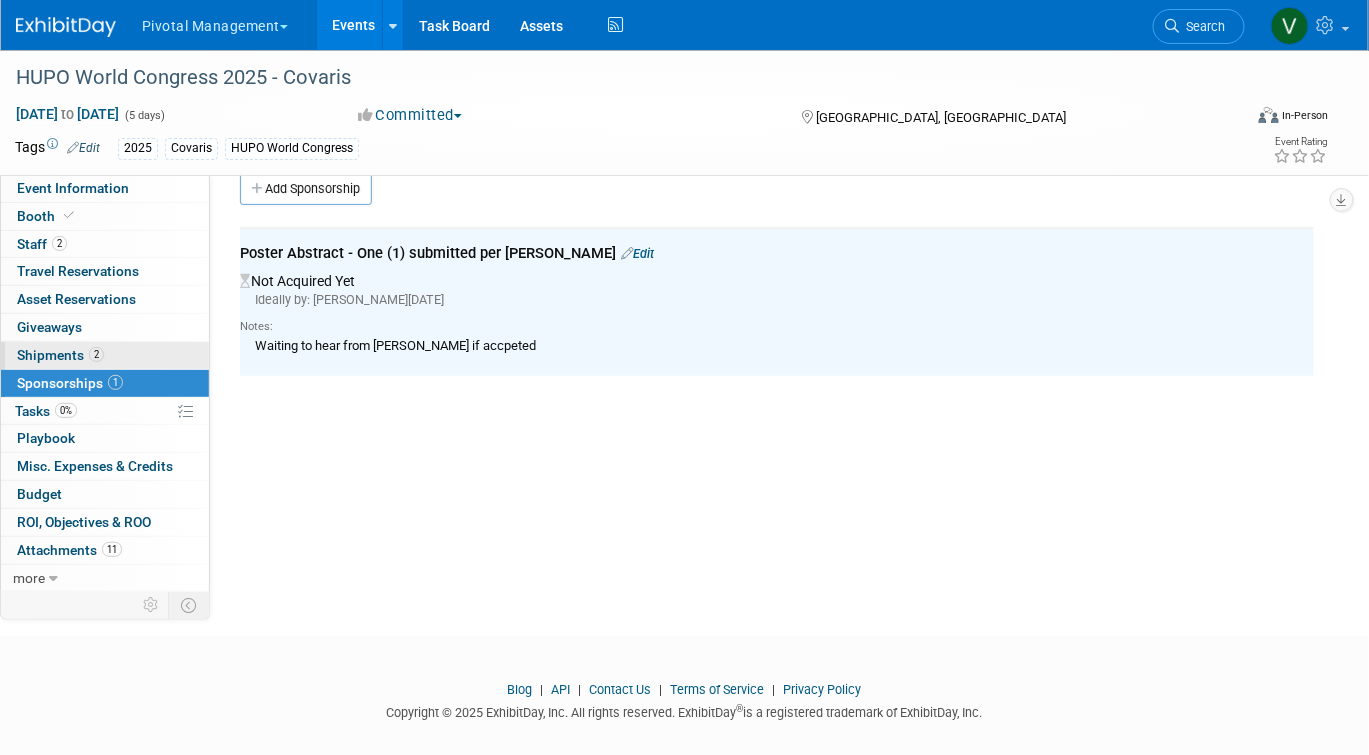 click on "2
Shipments 2" at bounding box center (105, 355) 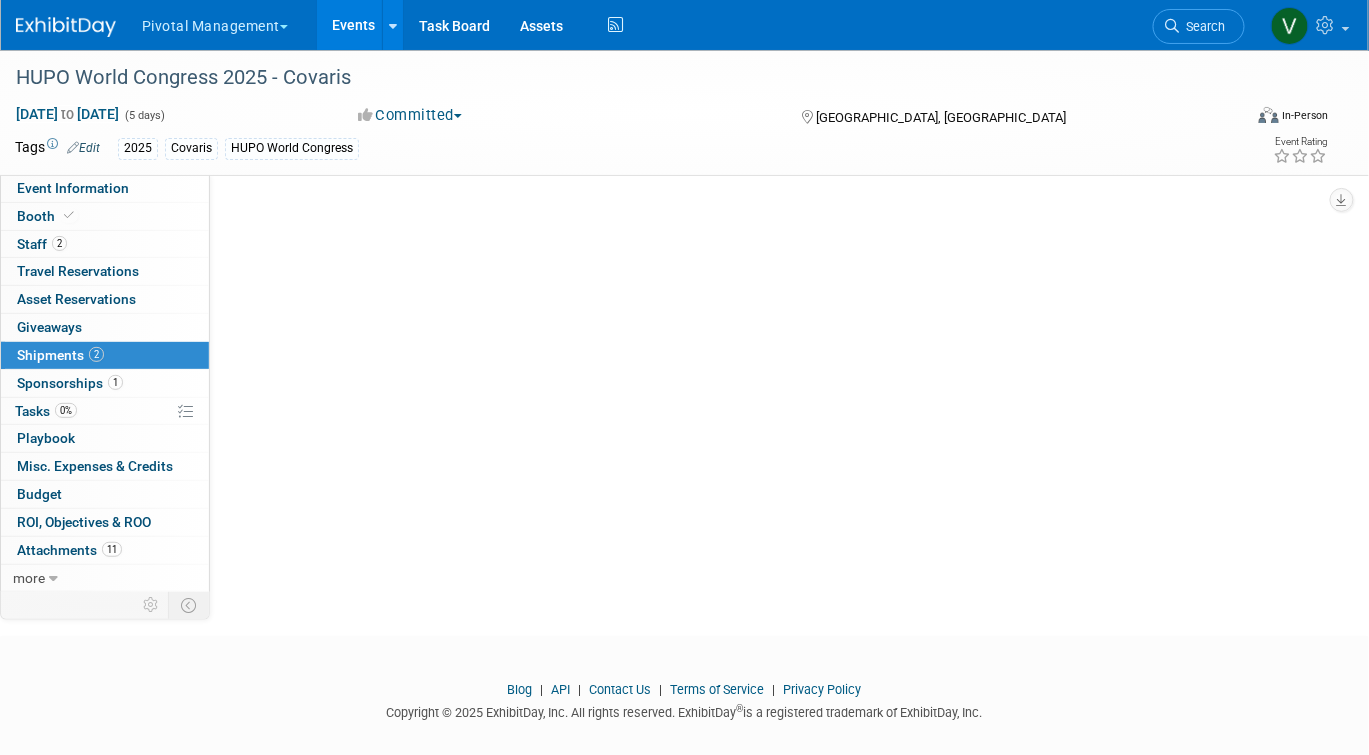 scroll, scrollTop: 0, scrollLeft: 0, axis: both 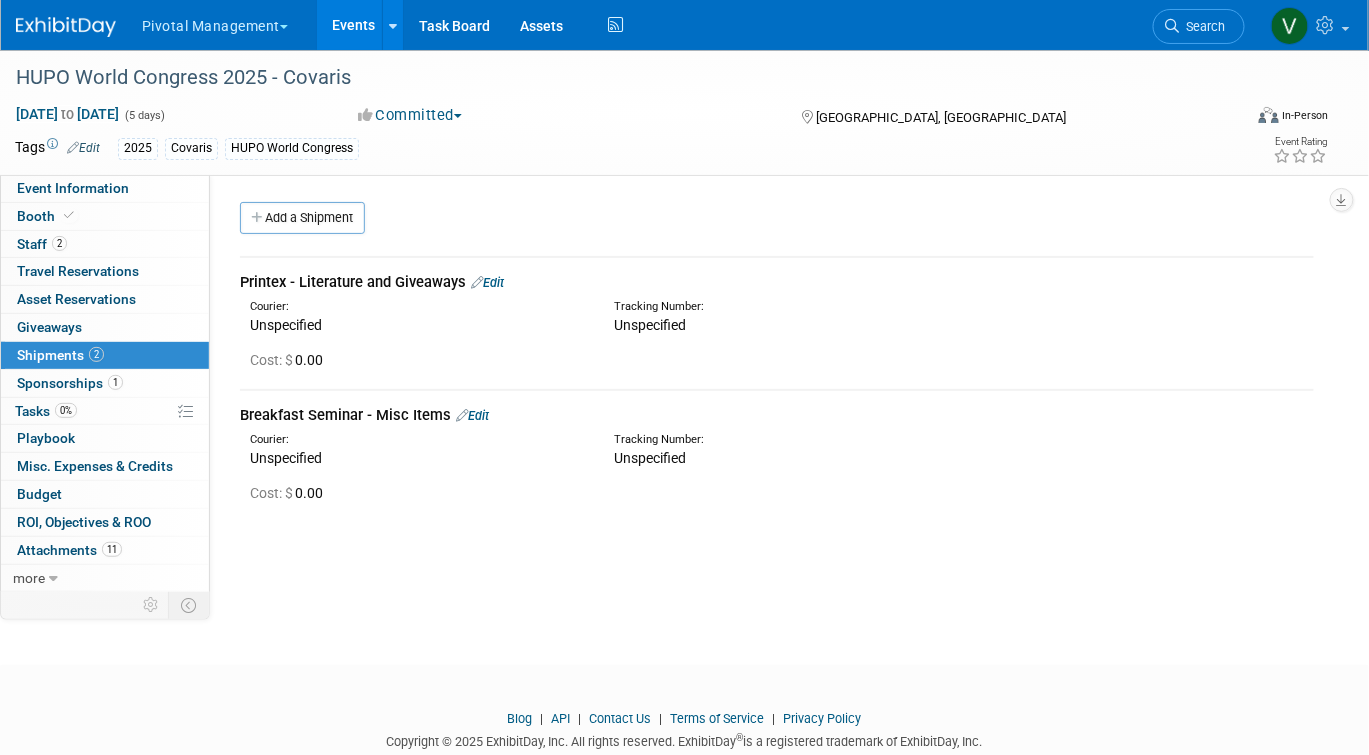 drag, startPoint x: 240, startPoint y: 415, endPoint x: 361, endPoint y: 412, distance: 121.037186 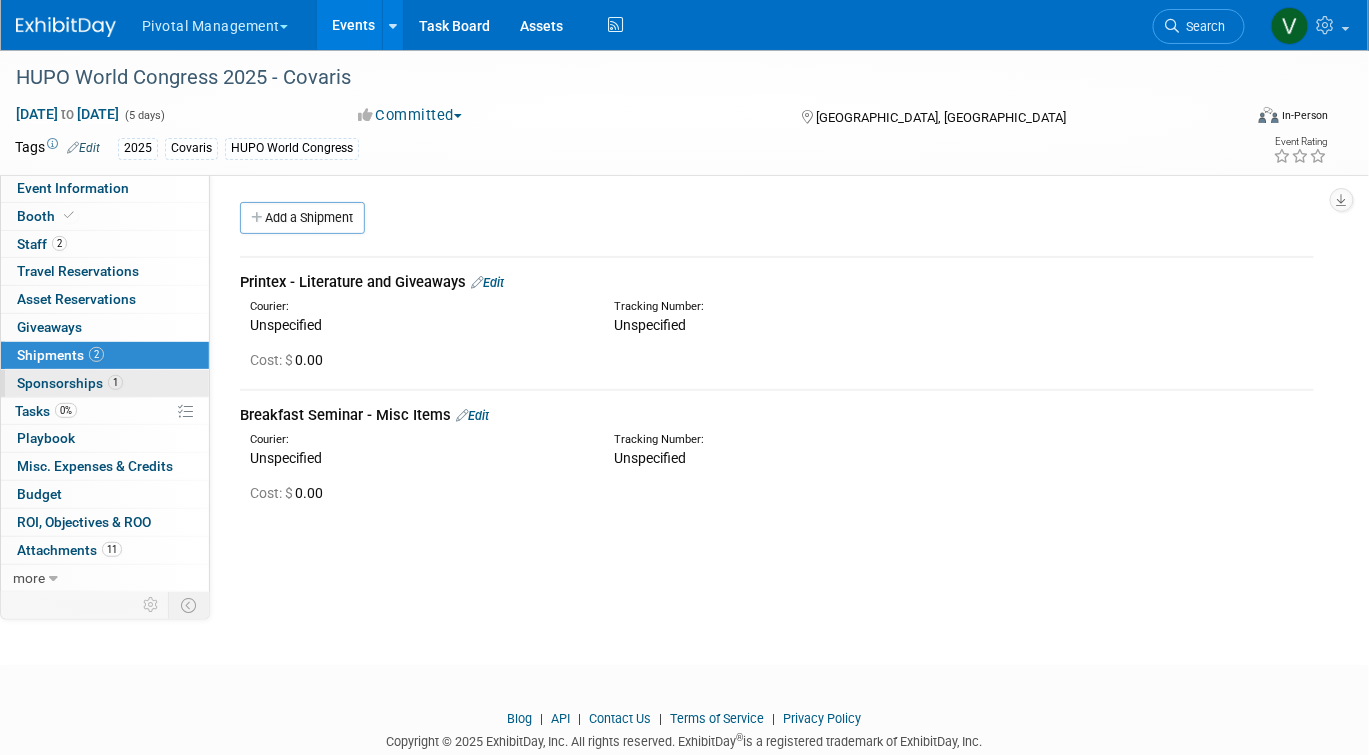 click on "1
Sponsorships 1" at bounding box center (105, 383) 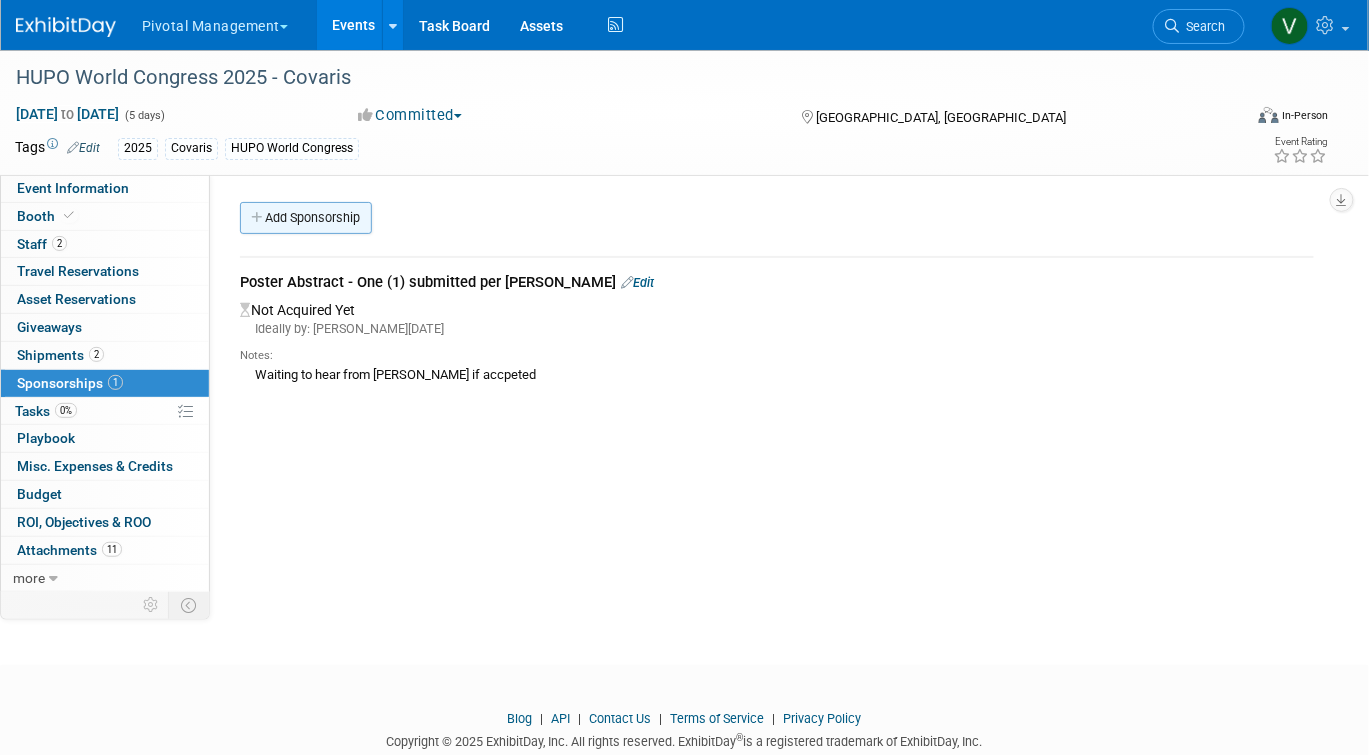 click on "Add Sponsorship" at bounding box center (306, 218) 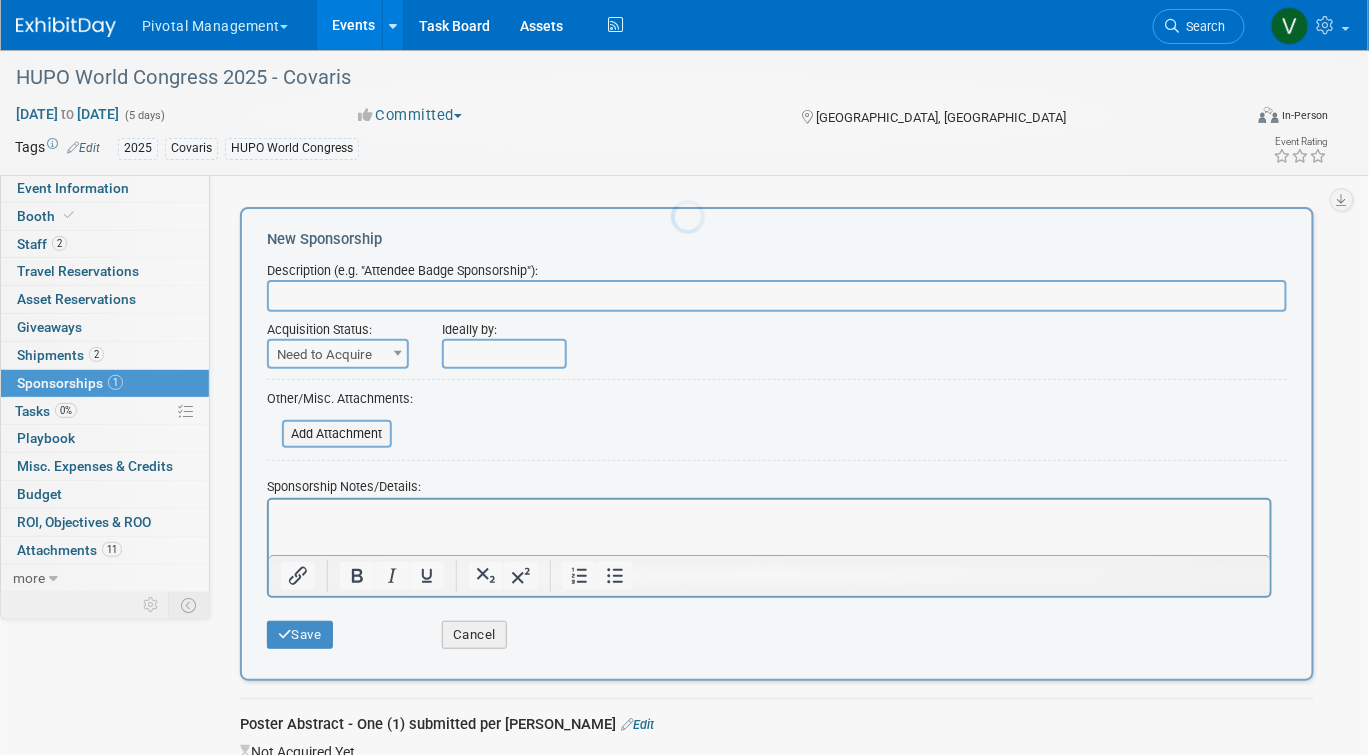 scroll, scrollTop: 0, scrollLeft: 0, axis: both 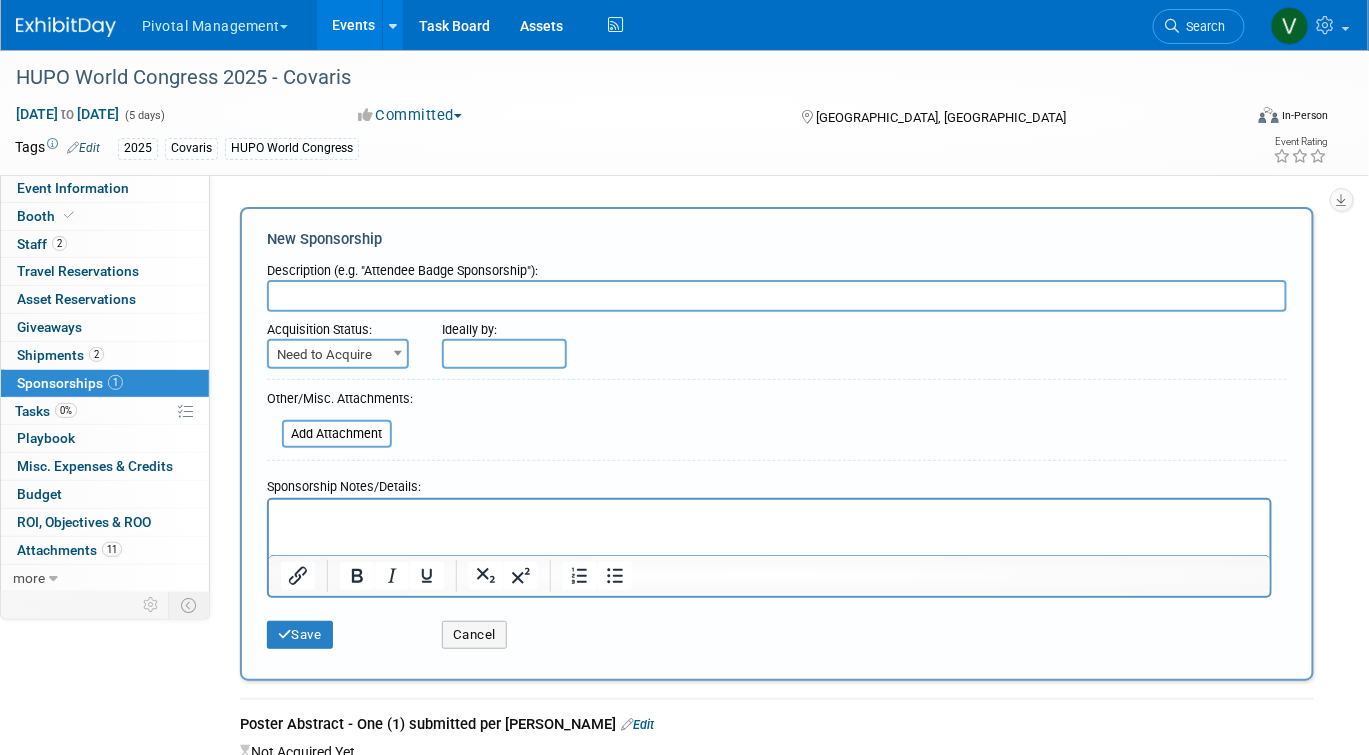 paste on "Breakfast Seminar" 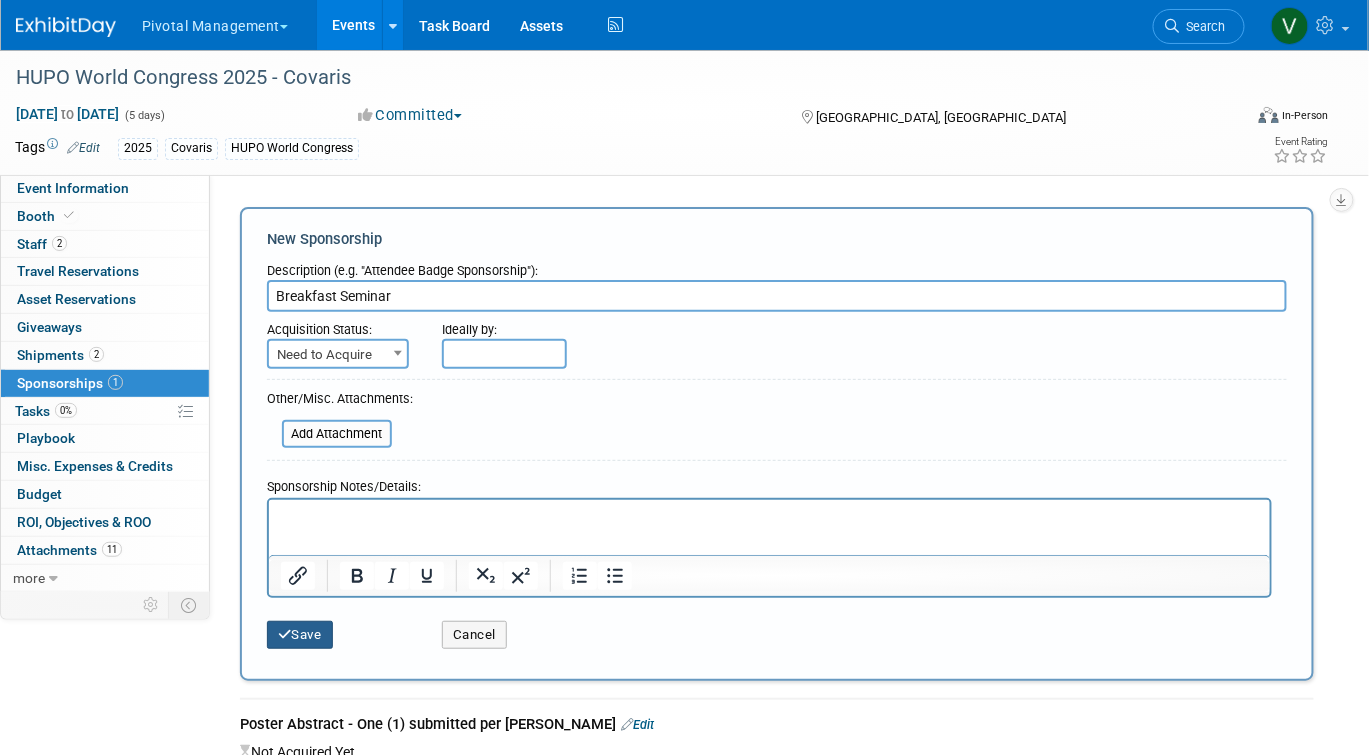 type on "Breakfast Seminar" 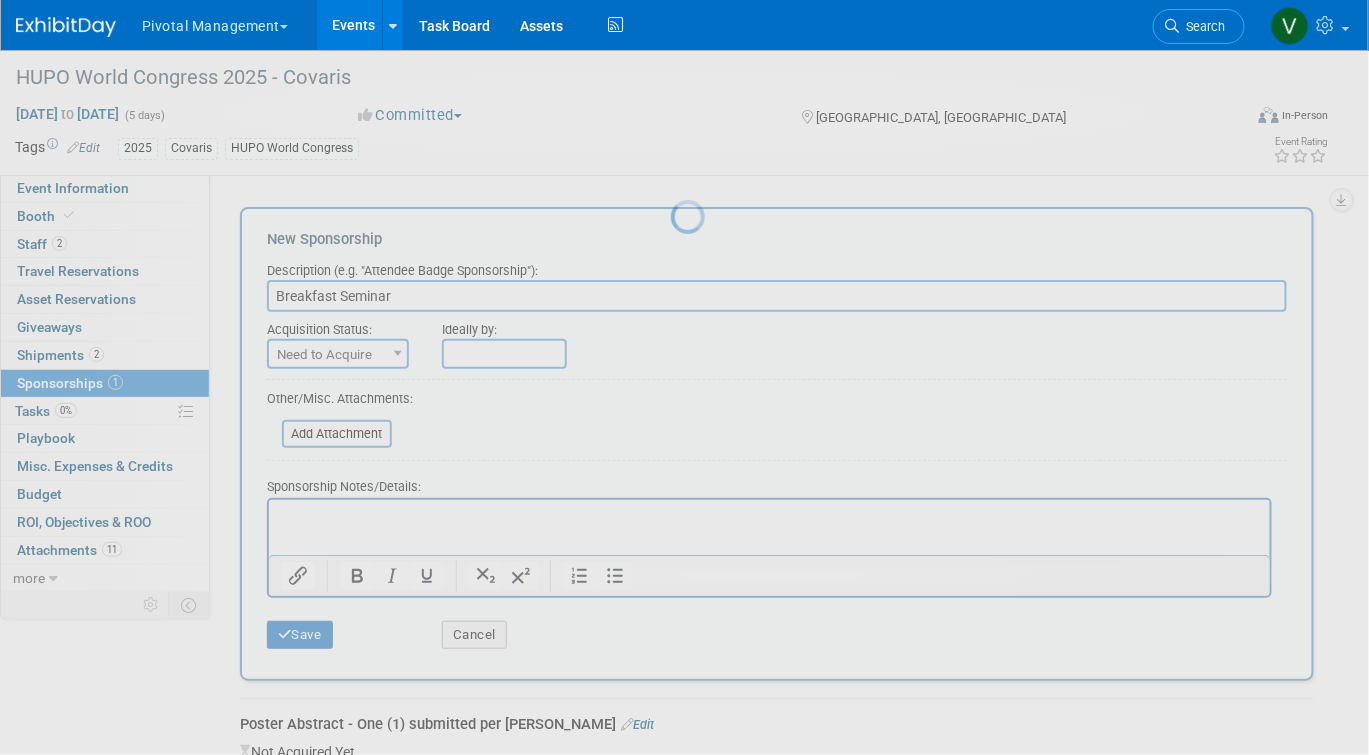 scroll, scrollTop: 50, scrollLeft: 0, axis: vertical 